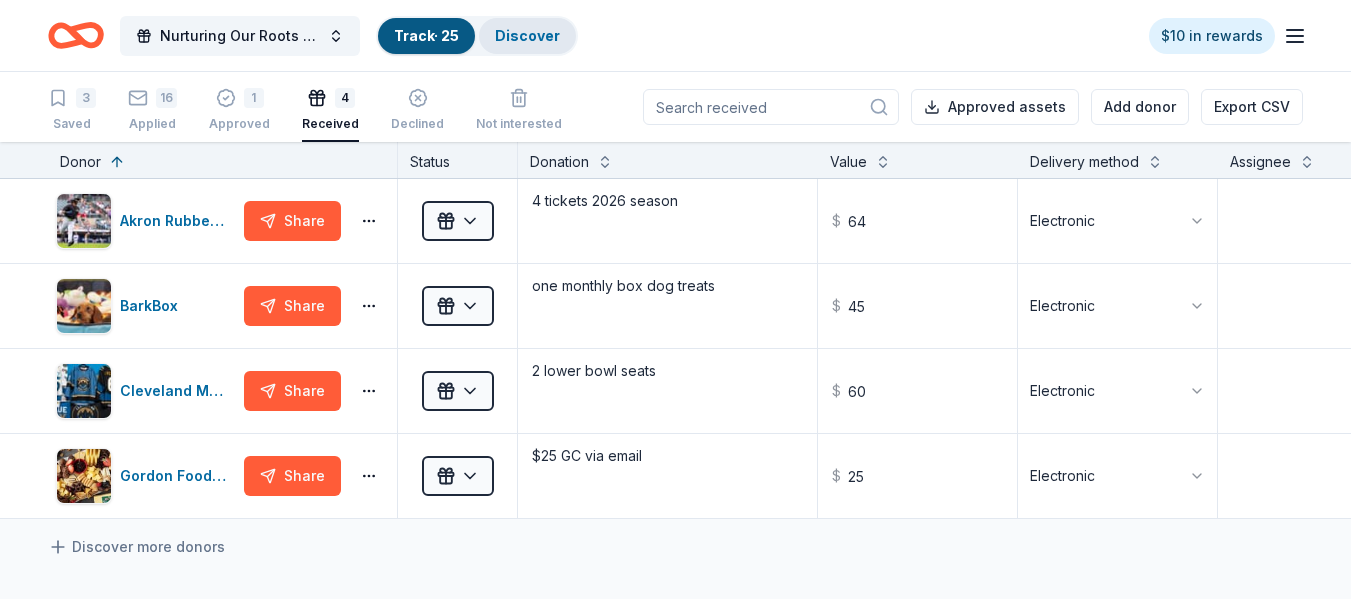 scroll, scrollTop: 0, scrollLeft: 0, axis: both 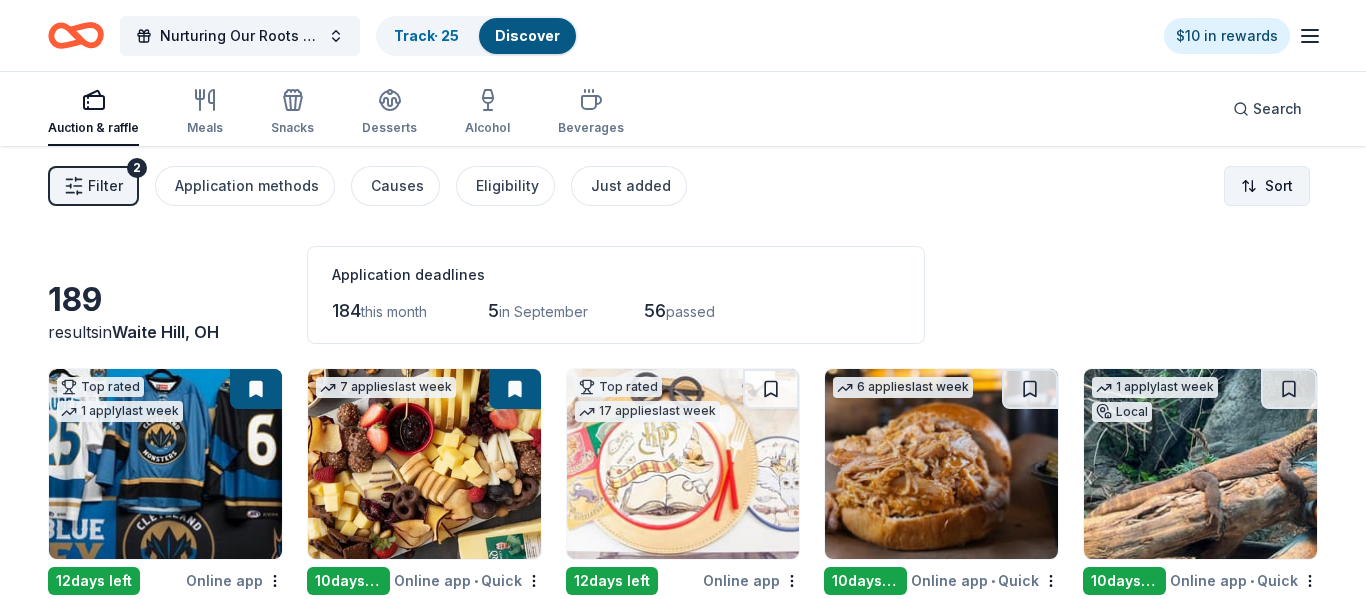 click on "Nurturing Our Roots - Reaching for the Sky Dougbe River School Gala 2025 Track  · 25 Discover $10 in rewards Auction & raffle Meals Snacks Desserts Alcohol Beverages Search Filter 2 Application methods Causes Eligibility Just added Sort 189 results  in  Waite Hill, OH Application deadlines 184  this month 5  in September 56  passed Top rated 1   apply  last week 12  days left Online app Cleveland Monsters 5.0 Ticket(s) 7   applies  last week 10  days left Online app • Quick Gordon Food Service Store 4.7 Gift card(s) Top rated 17   applies  last week 12  days left Online app Oriental Trading 4.8 Donation depends on request 6   applies  last week 10  days left Online app • Quick Mission BBQ New Food, gift cards 1   apply  last week Local 10  days left Online app • Quick Cincinnati Zoo & Botanical Garden New Ticket(s) Top rated 4   applies  last week 26 days left Online app Casey's 5.0 Donation depends on request 3   applies  last week 10  days left Online app Let's Roam 4.4 Top rated 9   applies 10 • 1" at bounding box center [683, 299] 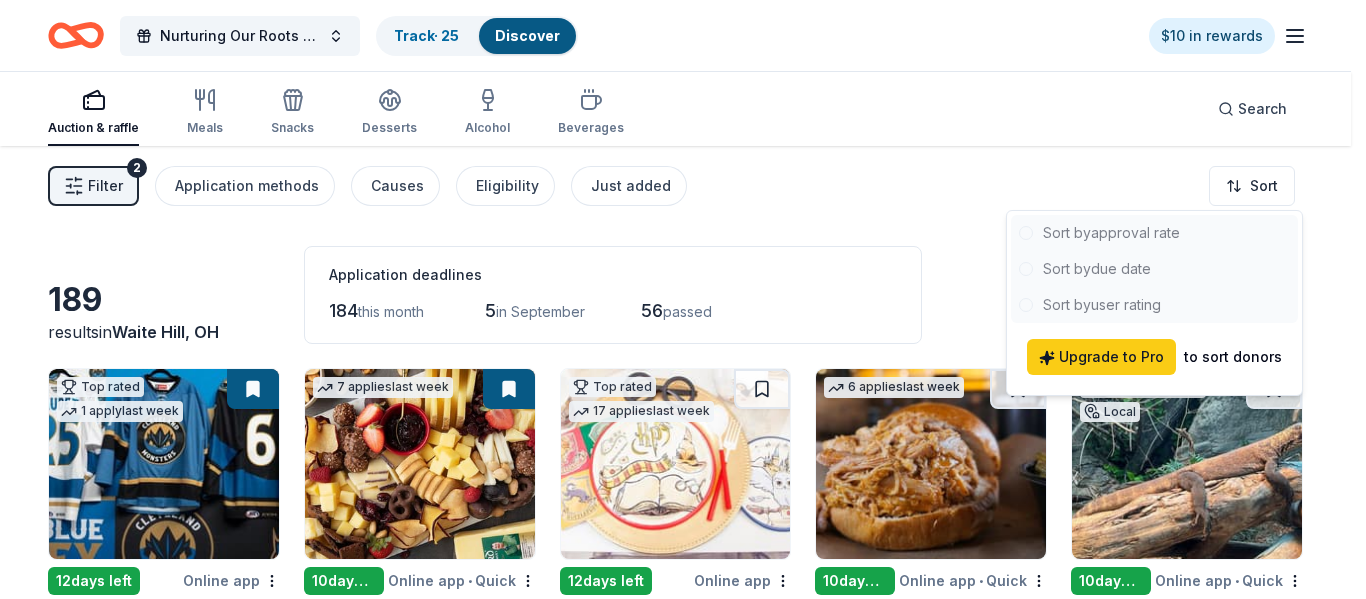 click on "Nurturing Our Roots - Reaching for the Sky Dougbe River School Gala 2025 Track  · 25 Discover $10 in rewards Auction & raffle Meals Snacks Desserts Alcohol Beverages Search Filter 2 Application methods Causes Eligibility Just added Sort 189 results  in  Waite Hill, OH Application deadlines 184  this month 5  in September 56  passed Top rated 1   apply  last week 12  days left Online app Cleveland Monsters 5.0 Ticket(s) 7   applies  last week 10  days left Online app • Quick Gordon Food Service Store 4.7 Gift card(s) Top rated 17   applies  last week 12  days left Online app Oriental Trading 4.8 Donation depends on request 6   applies  last week 10  days left Online app • Quick Mission BBQ New Food, gift cards 1   apply  last week Local 10  days left Online app • Quick Cincinnati Zoo & Botanical Garden New Ticket(s) Top rated 4   applies  last week 26 days left Online app Casey's 5.0 Donation depends on request 3   applies  last week 10  days left Online app Let's Roam 4.4 Top rated 9   applies 10 • 1" at bounding box center [683, 299] 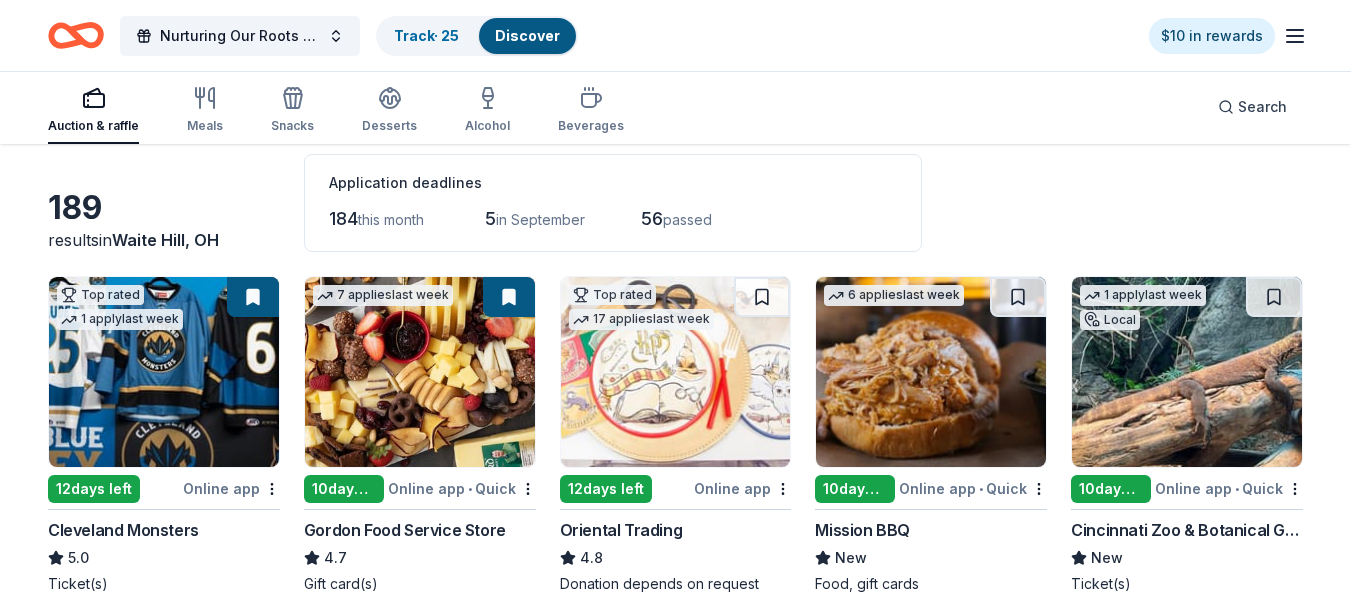 scroll, scrollTop: 95, scrollLeft: 0, axis: vertical 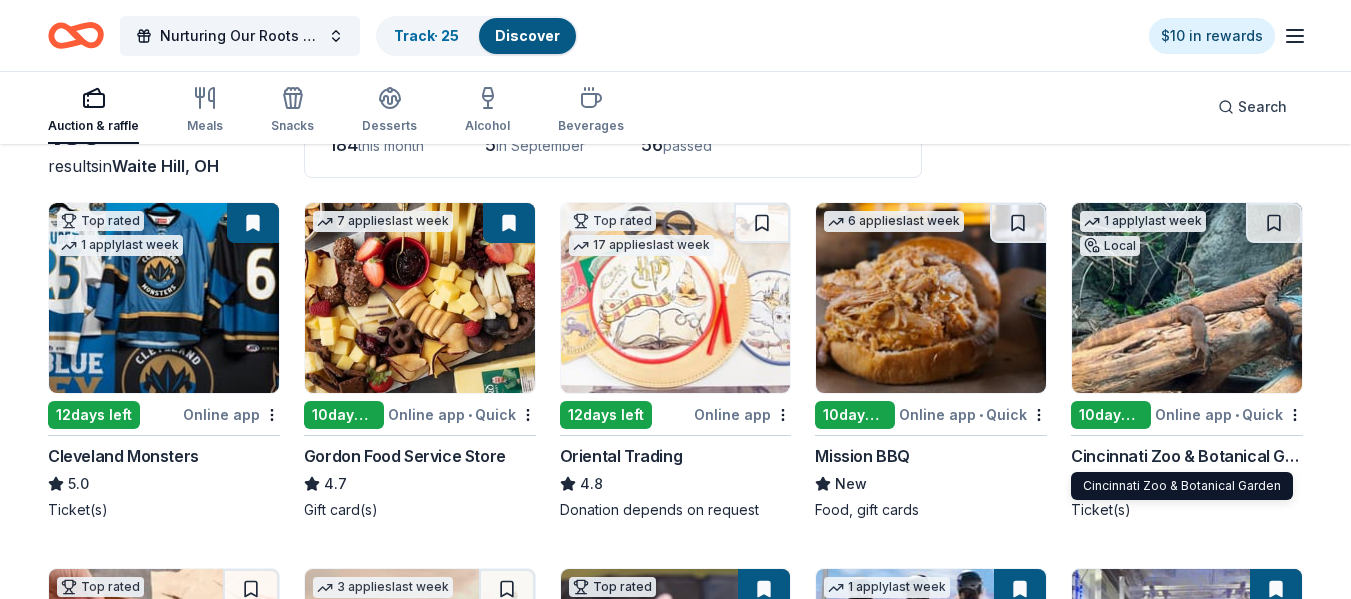 click on "Cincinnati Zoo & Botanical Garden" at bounding box center (1187, 456) 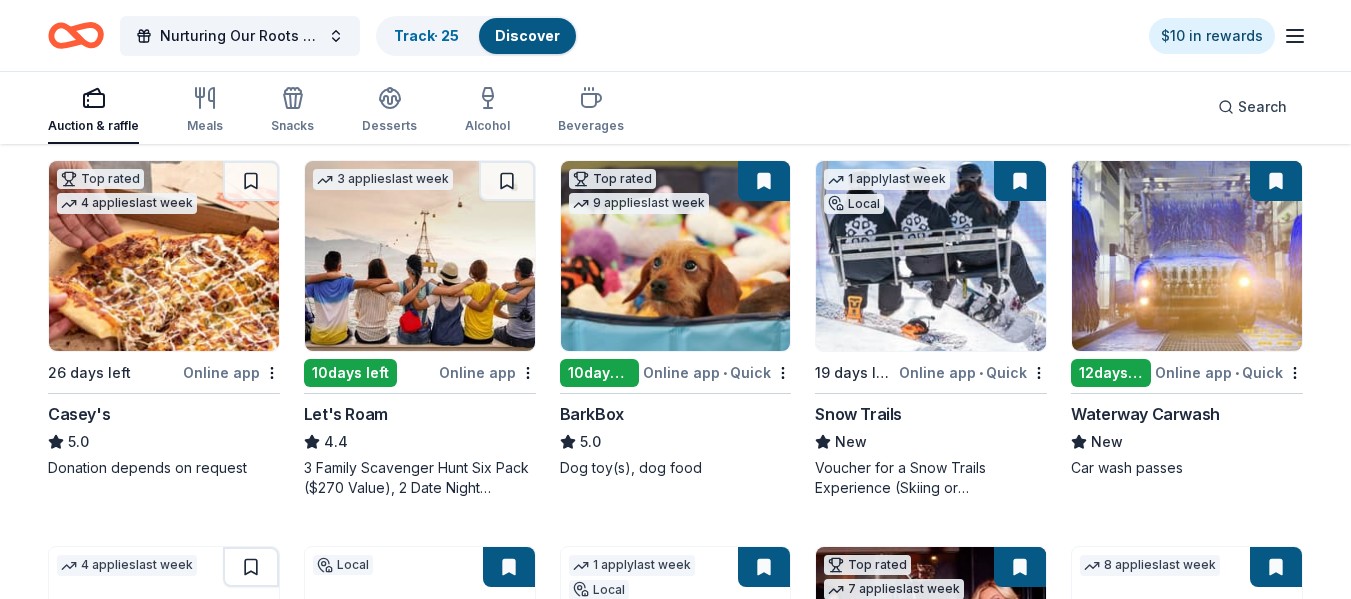scroll, scrollTop: 581, scrollLeft: 0, axis: vertical 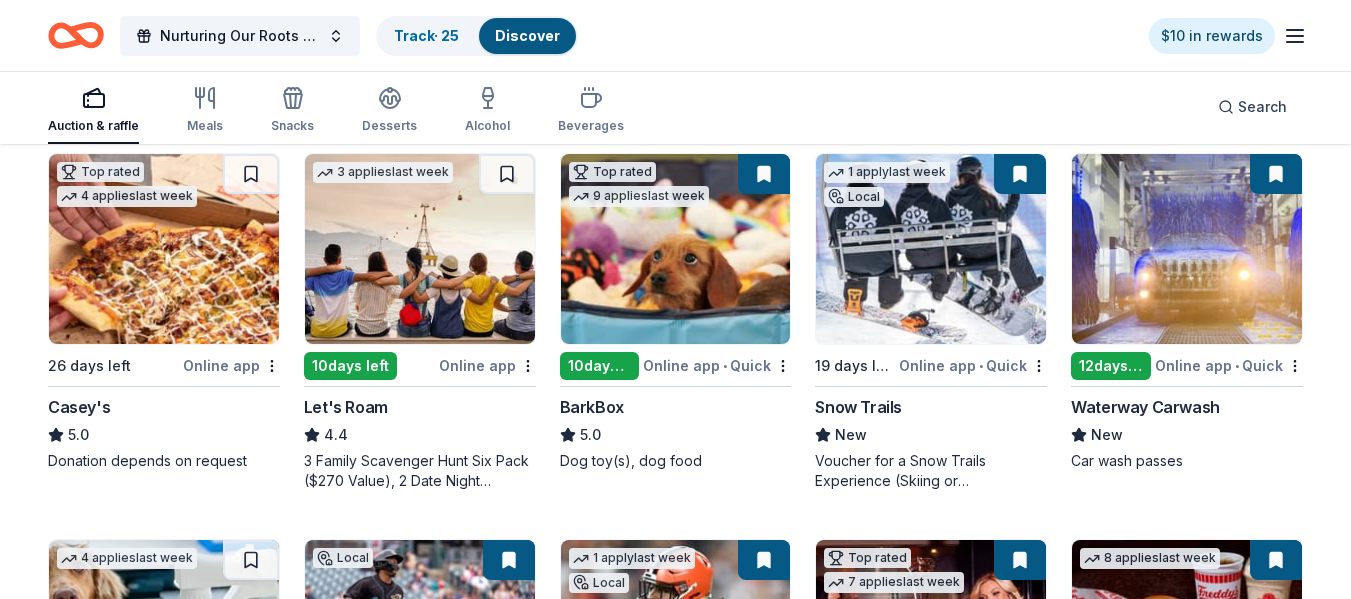 click at bounding box center [164, 249] 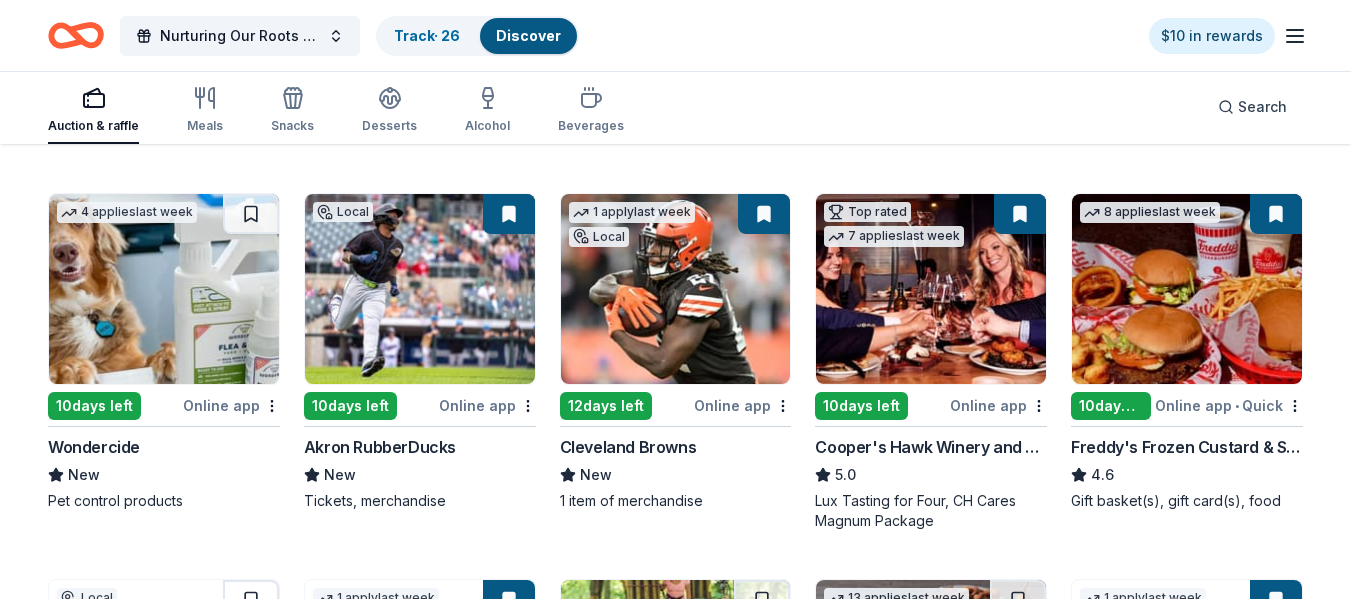 scroll, scrollTop: 948, scrollLeft: 0, axis: vertical 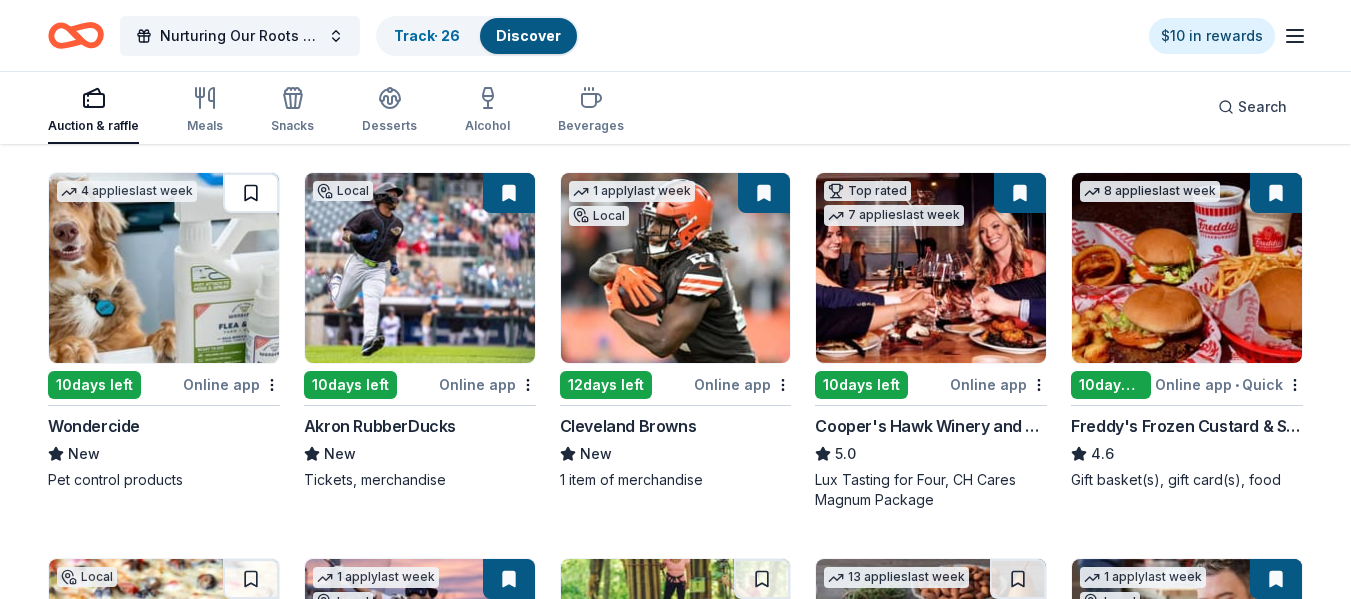 click at bounding box center [251, 193] 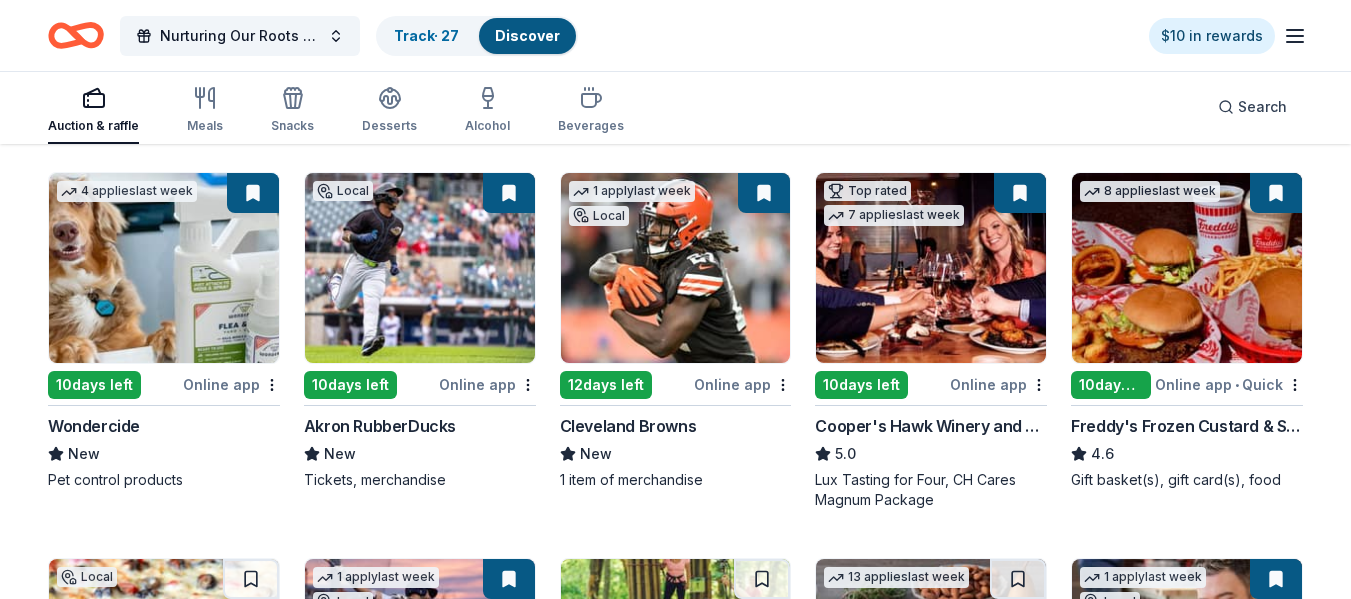 click on "10  days left" at bounding box center [94, 385] 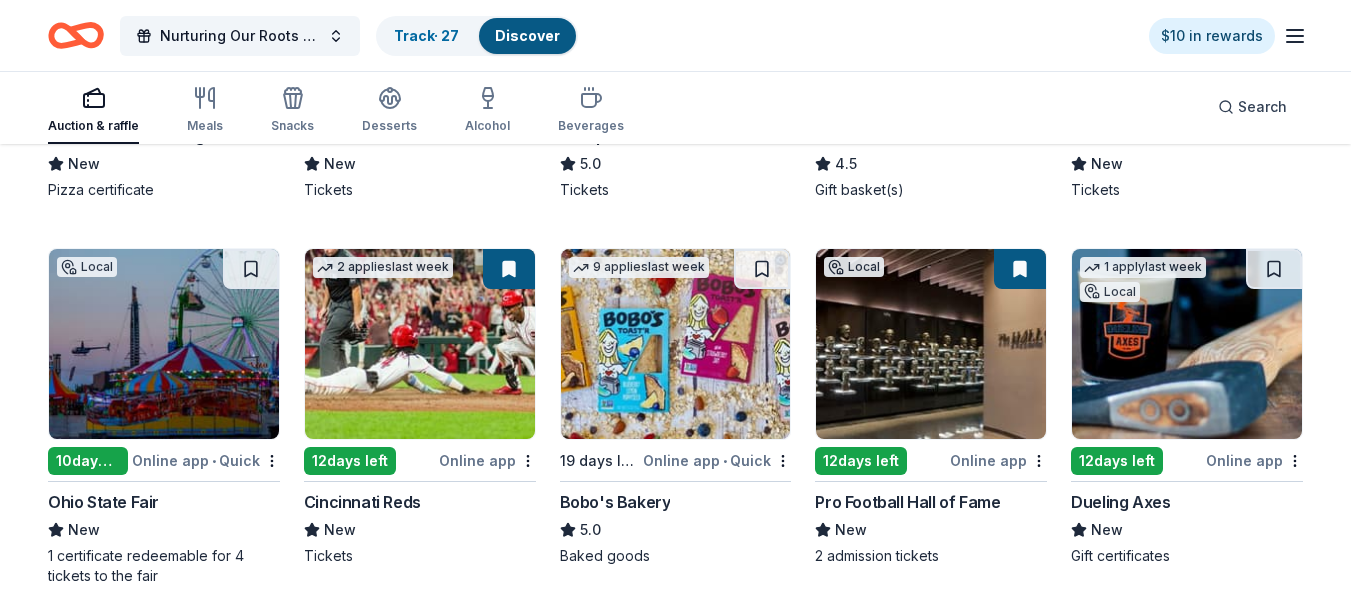 scroll, scrollTop: 1629, scrollLeft: 0, axis: vertical 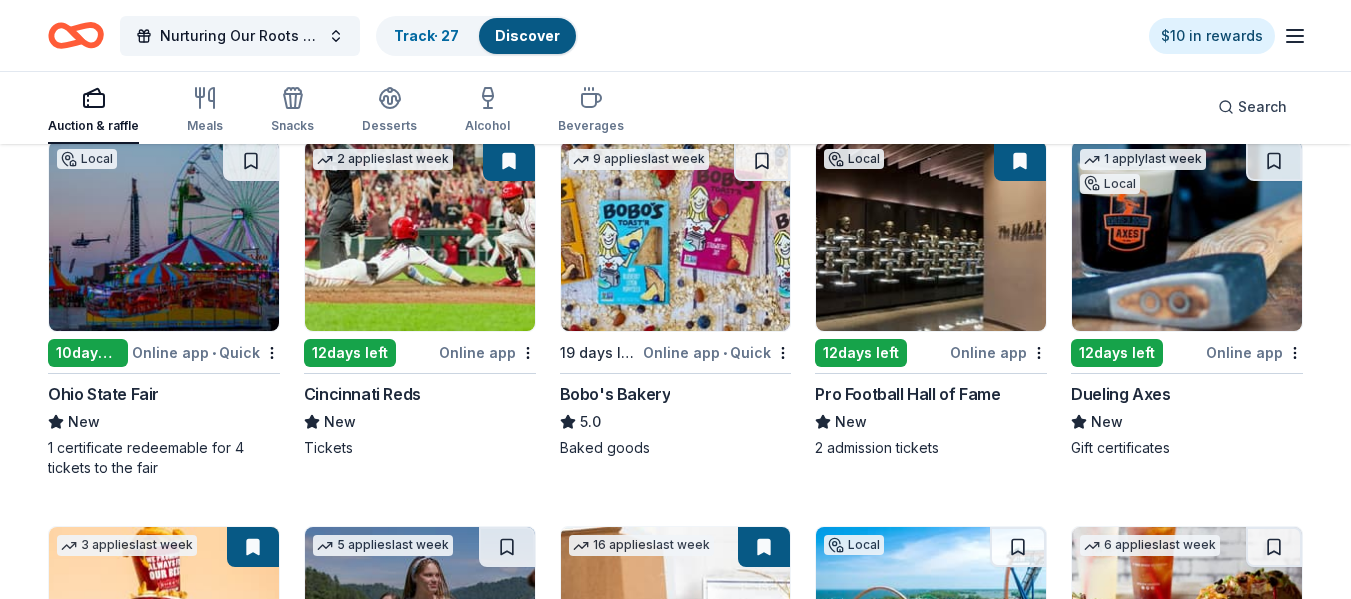 click at bounding box center [1187, 236] 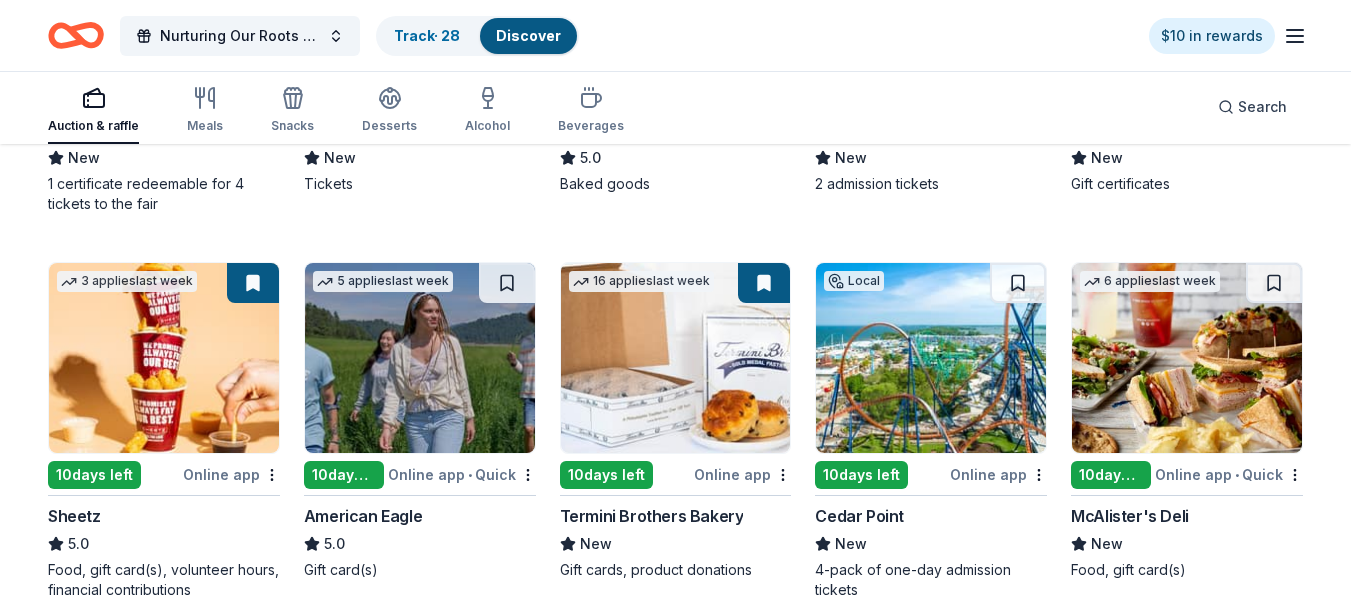 scroll, scrollTop: 2006, scrollLeft: 0, axis: vertical 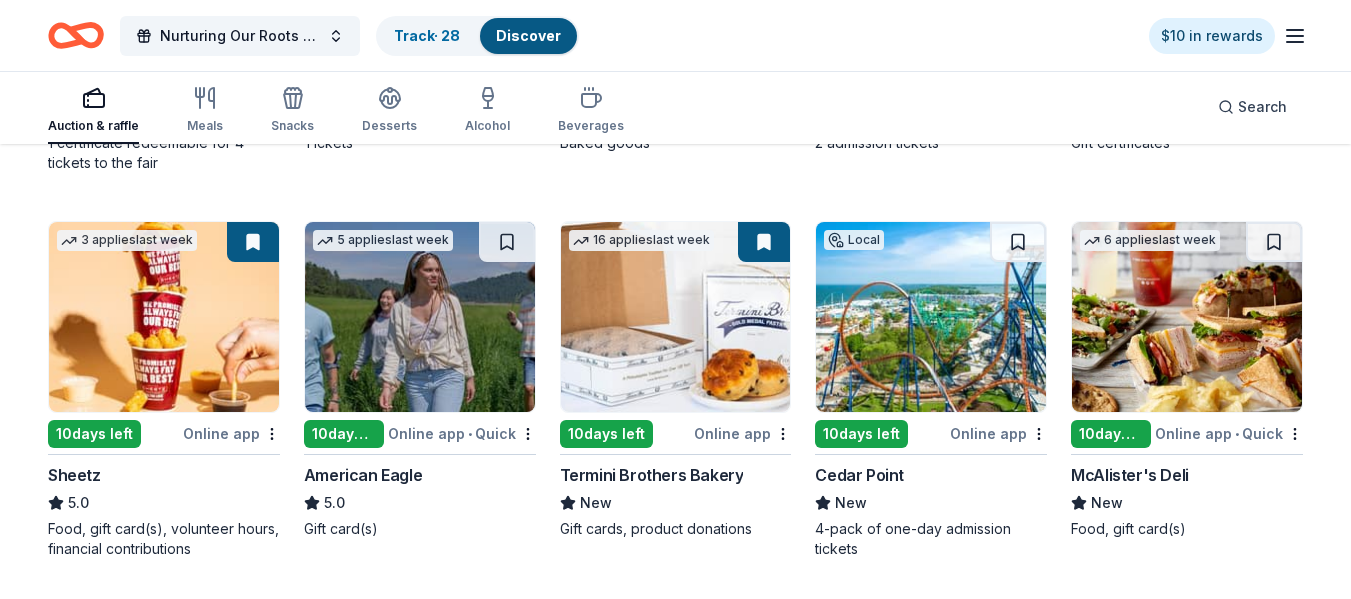 click at bounding box center [931, 317] 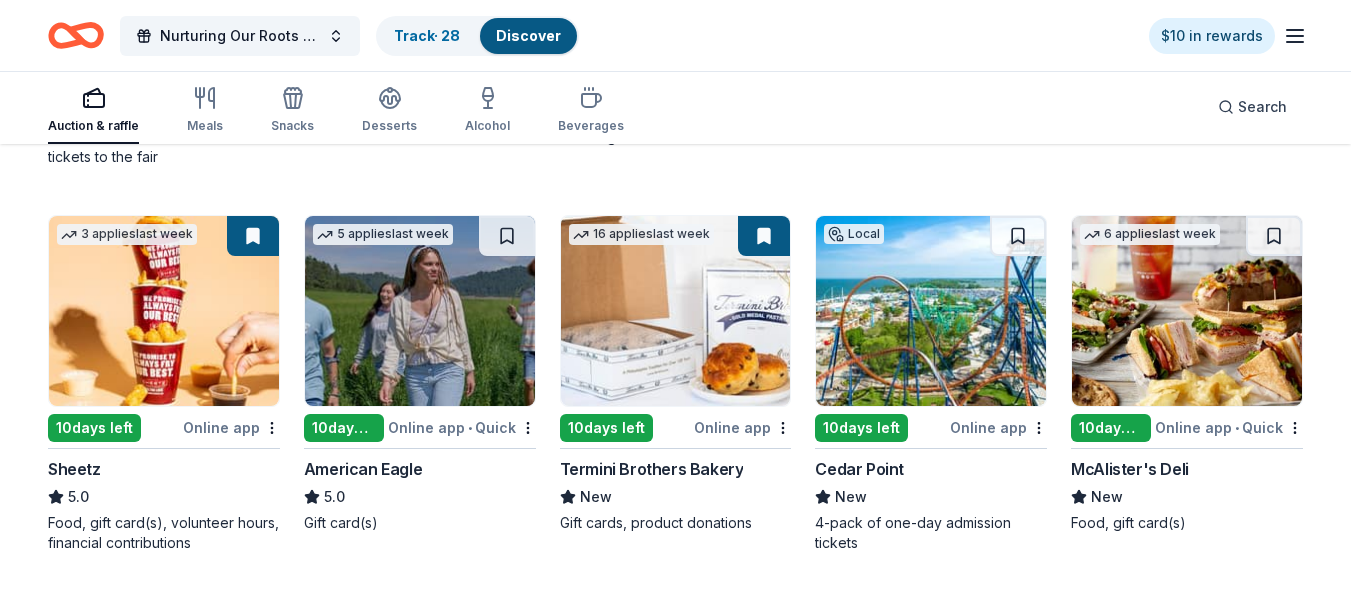 scroll, scrollTop: 2049, scrollLeft: 0, axis: vertical 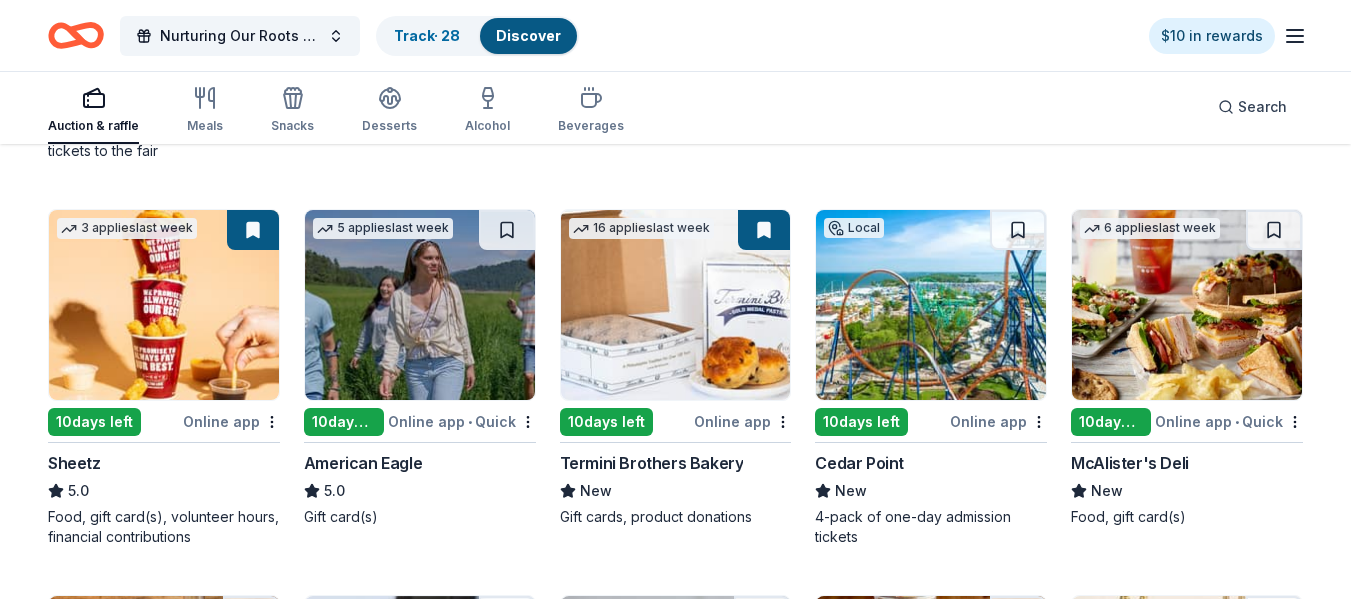click at bounding box center [420, 305] 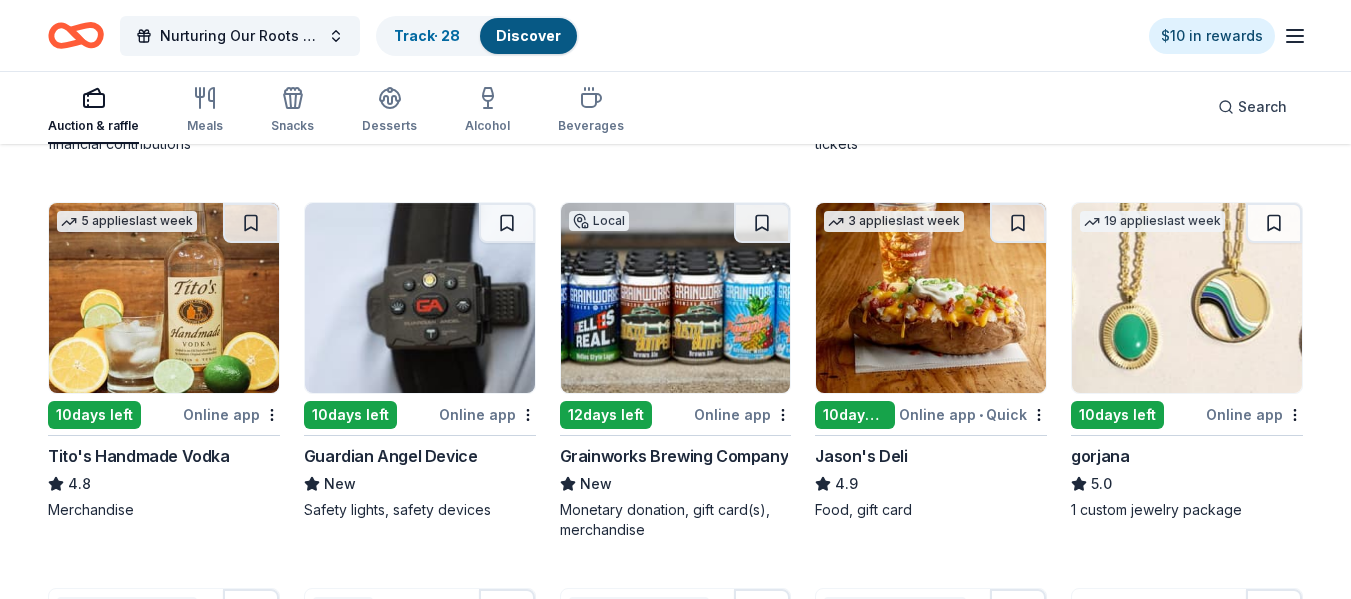 scroll, scrollTop: 2460, scrollLeft: 0, axis: vertical 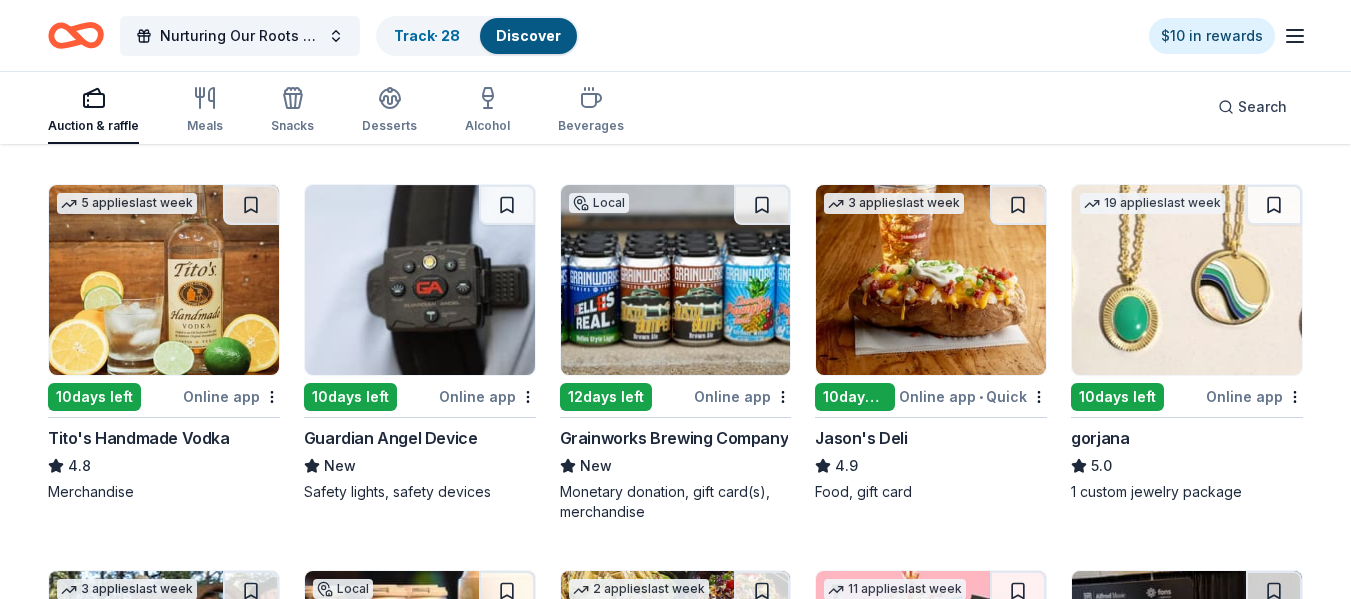 click at bounding box center (1187, 280) 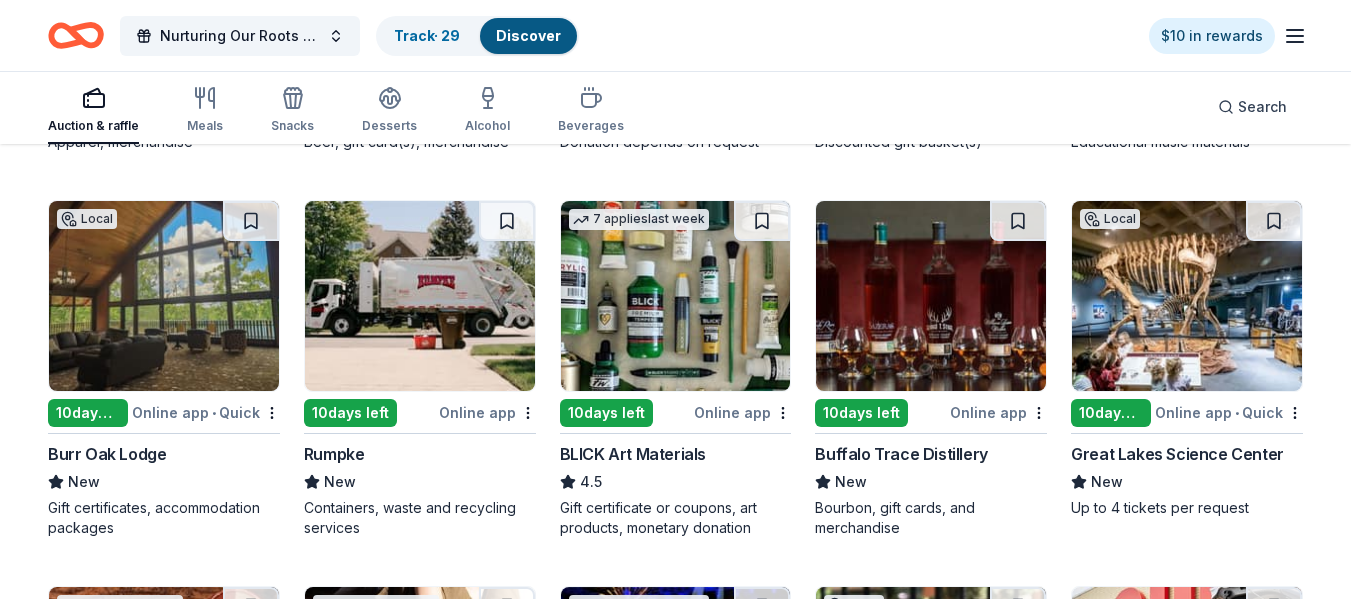 scroll, scrollTop: 3204, scrollLeft: 0, axis: vertical 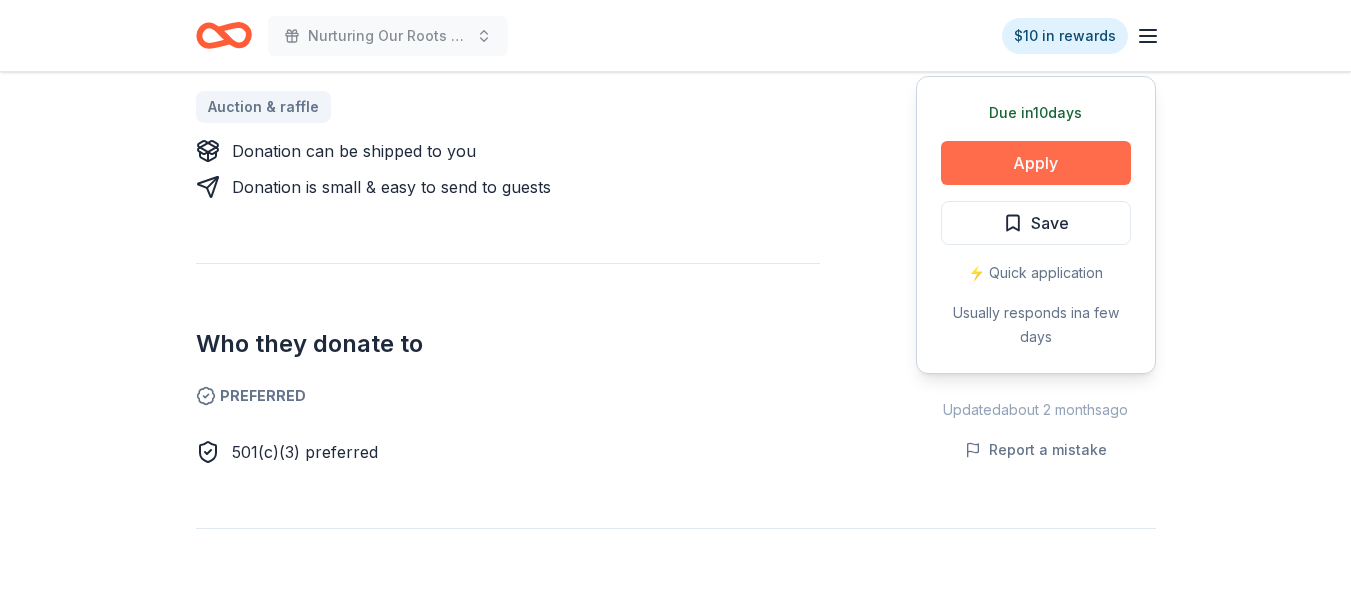 click on "Apply" at bounding box center (1036, 163) 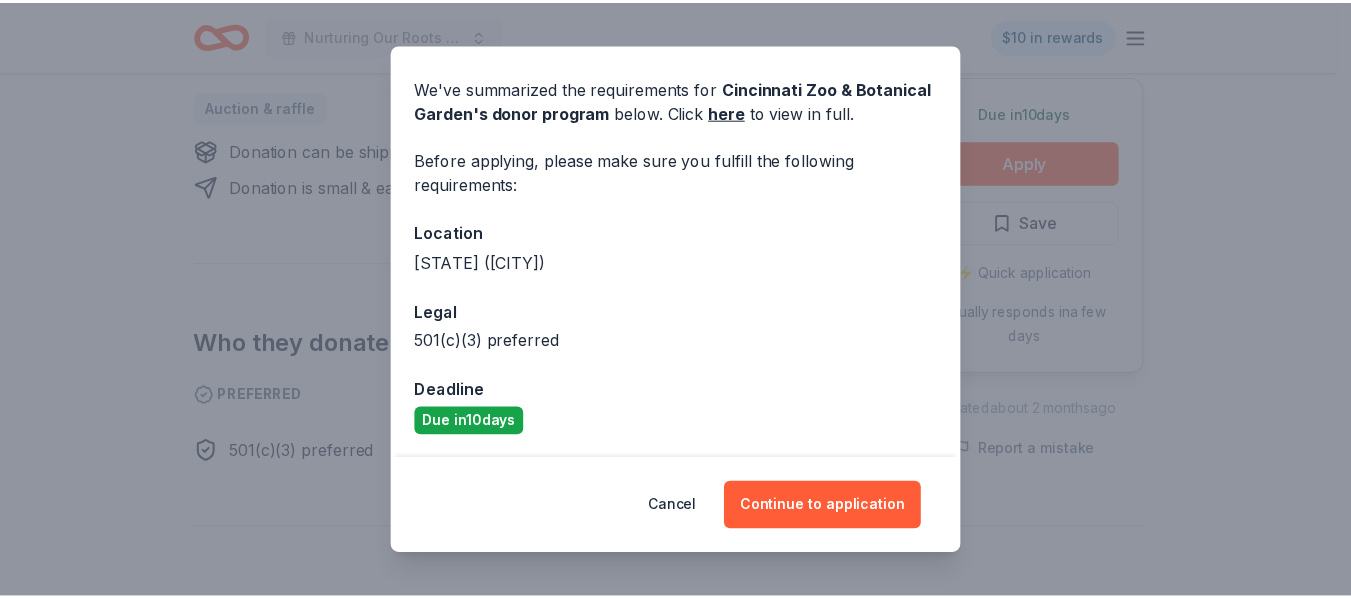 scroll, scrollTop: 66, scrollLeft: 0, axis: vertical 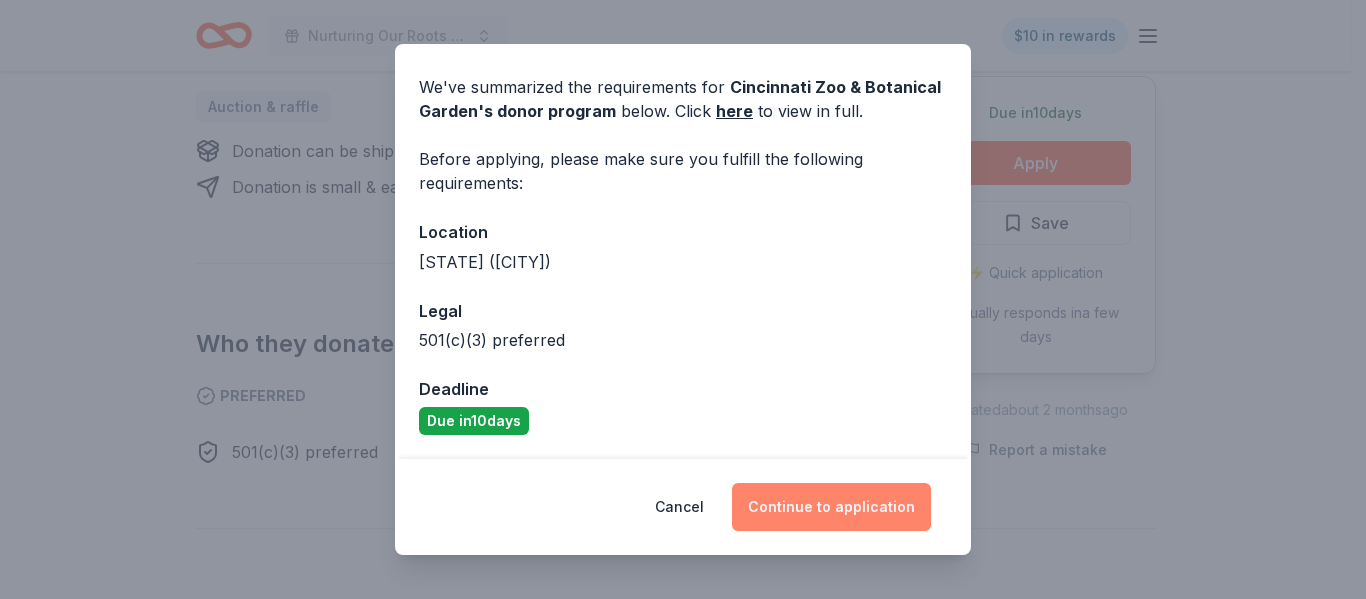 click on "Continue to application" at bounding box center (831, 507) 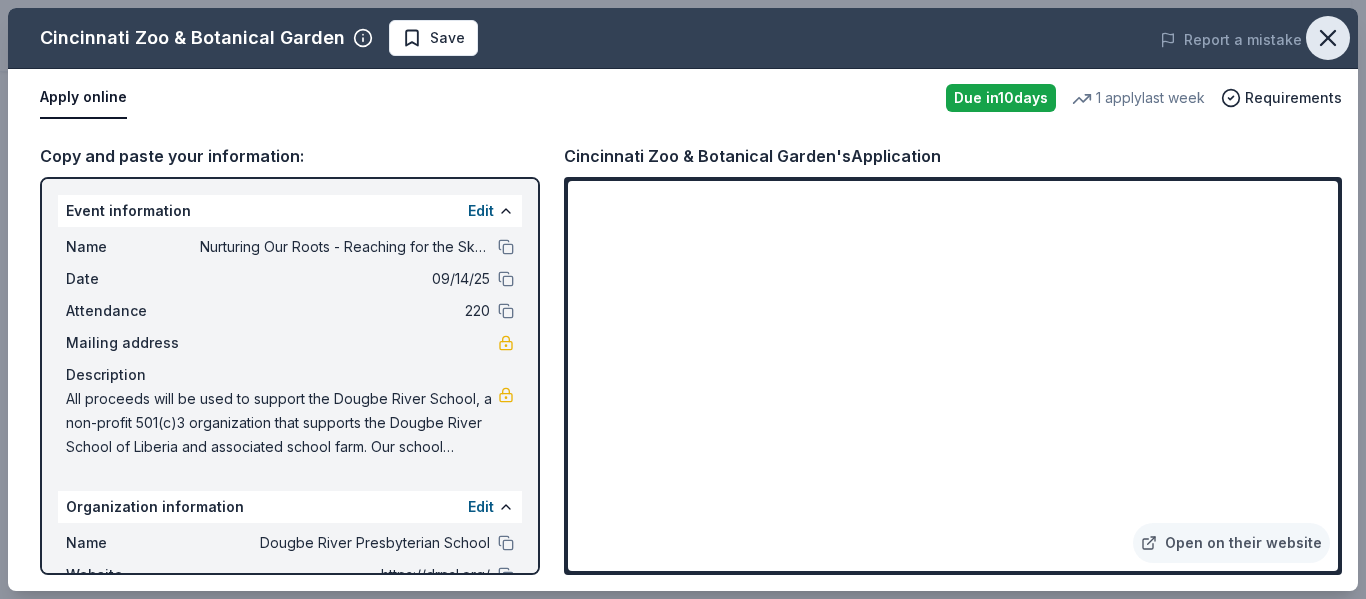 click 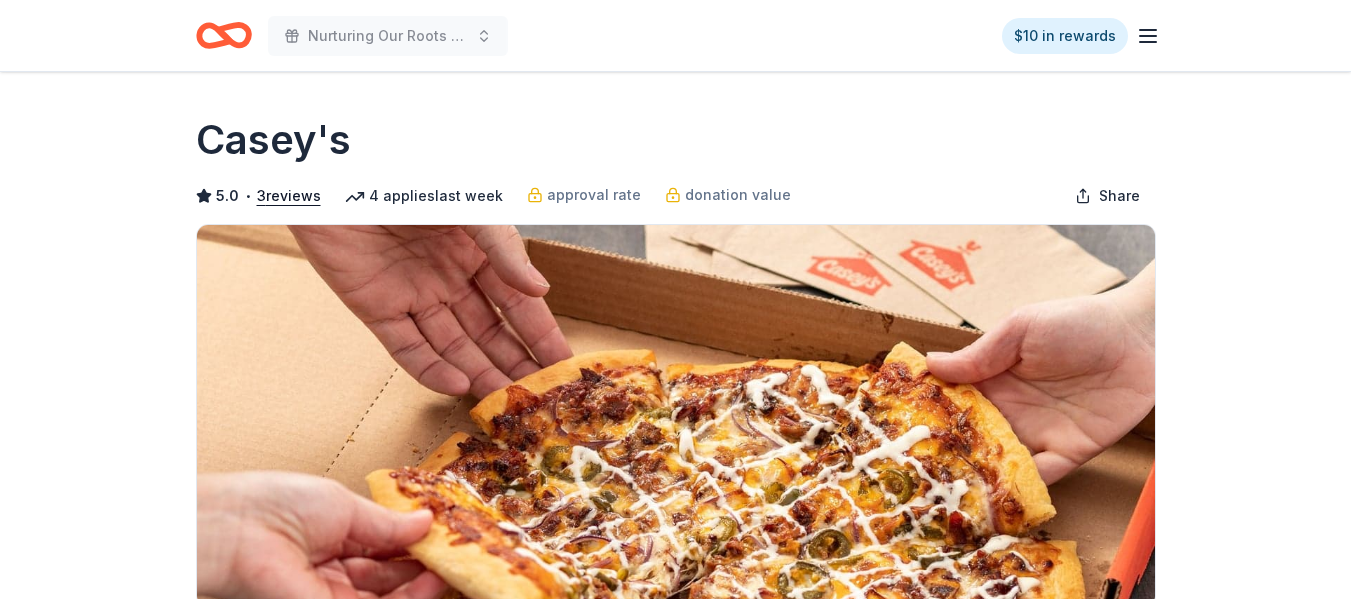 scroll, scrollTop: 0, scrollLeft: 0, axis: both 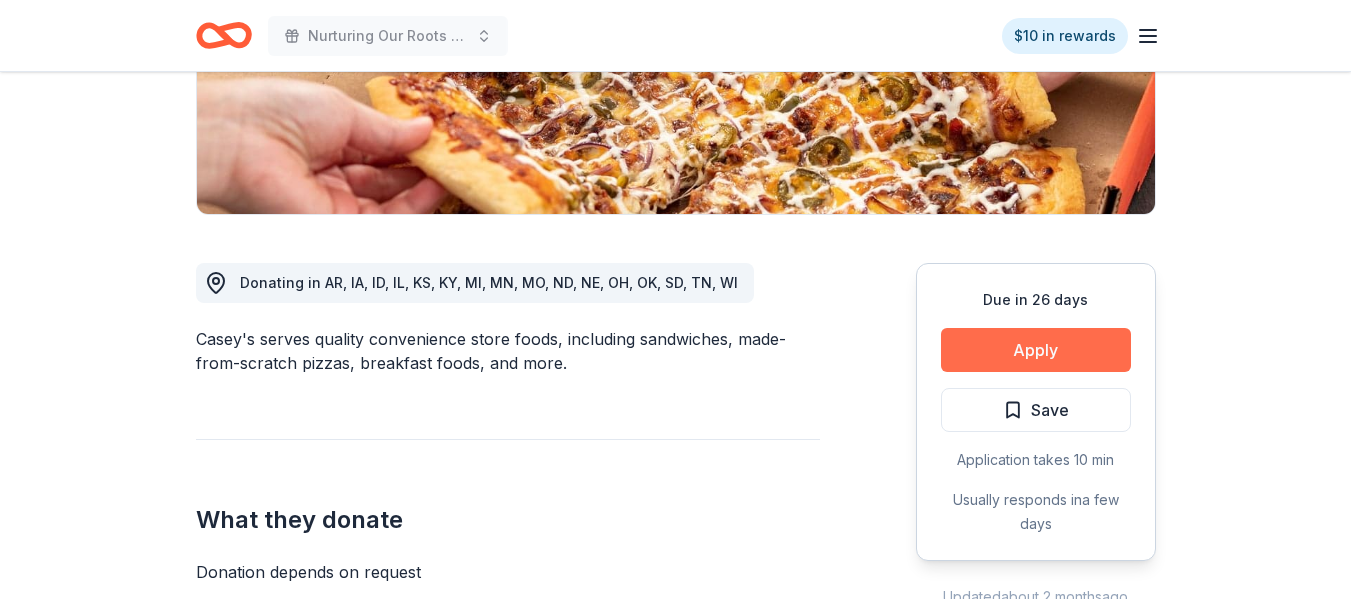 click on "Apply" at bounding box center (1036, 350) 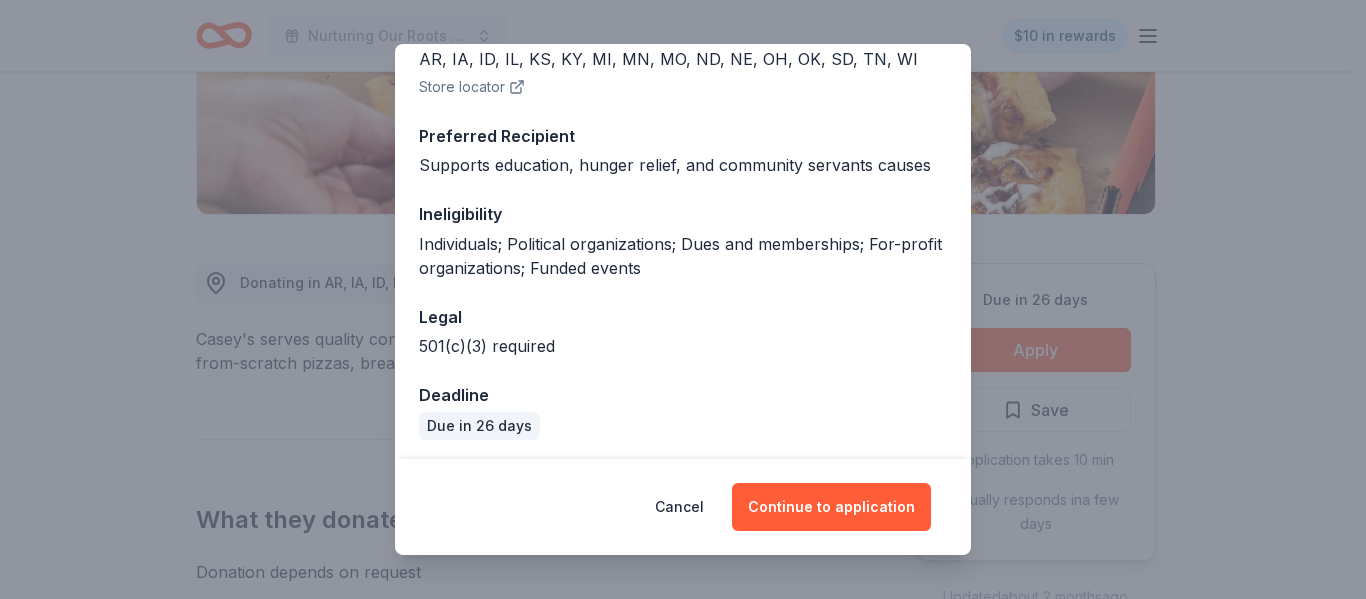 scroll, scrollTop: 274, scrollLeft: 0, axis: vertical 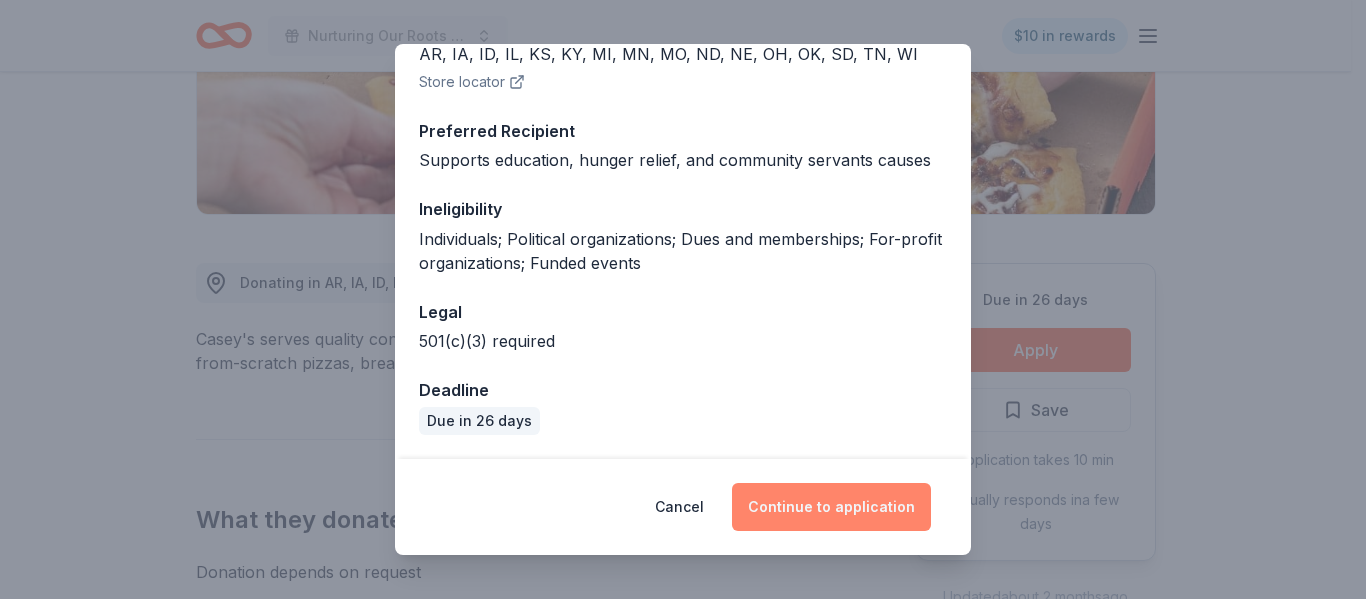 click on "Continue to application" at bounding box center [831, 507] 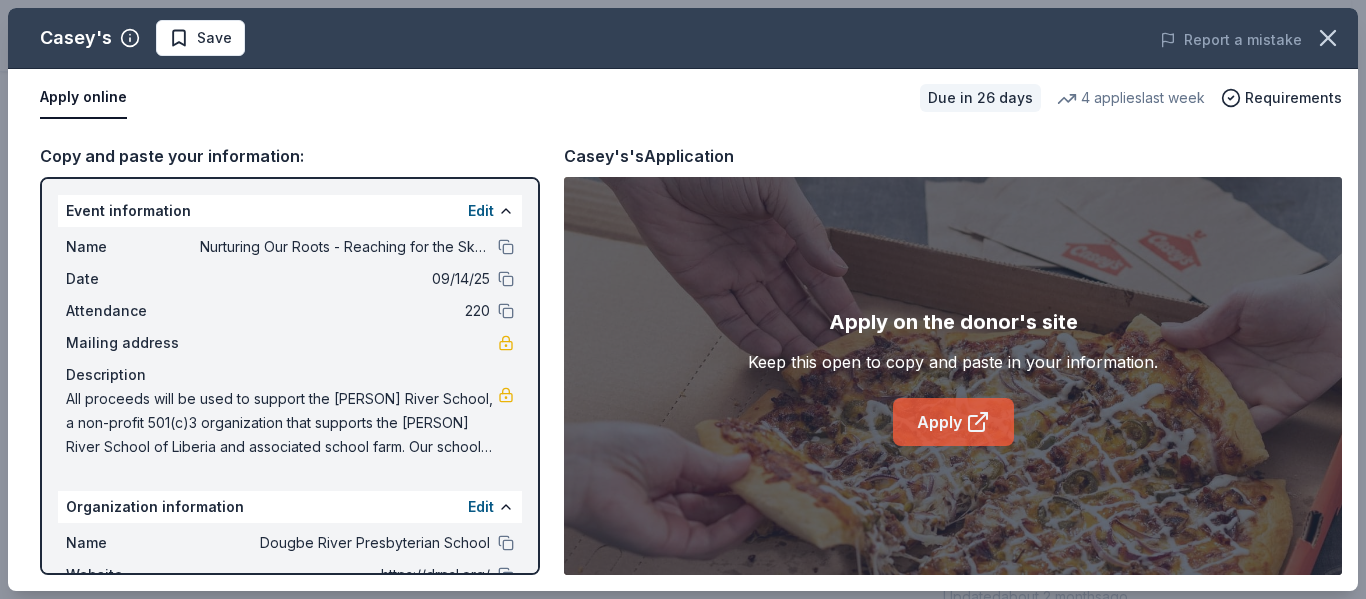 click on "Apply" at bounding box center (953, 422) 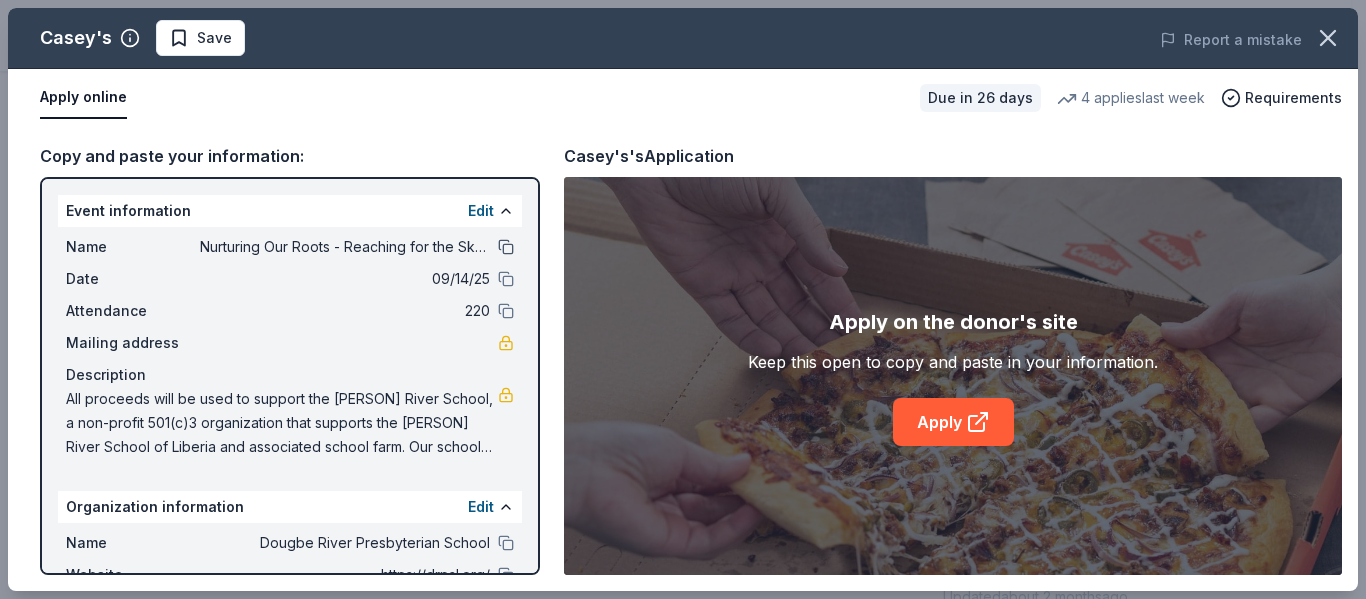 click at bounding box center (506, 247) 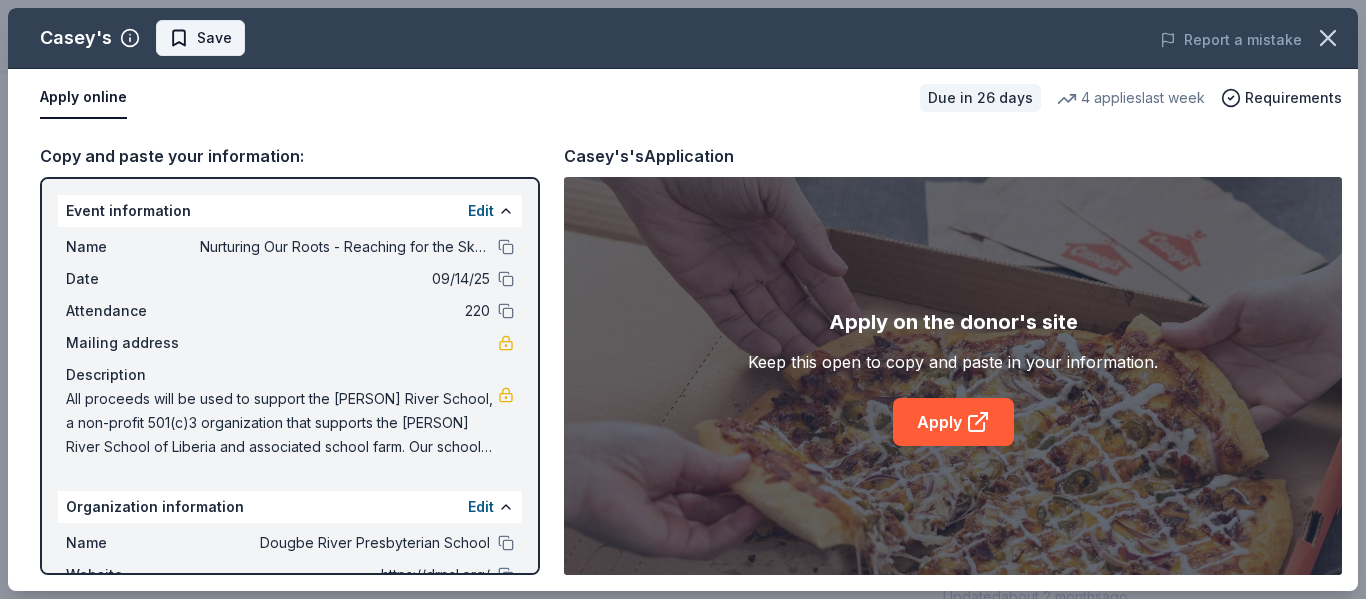 click on "Save" at bounding box center [200, 38] 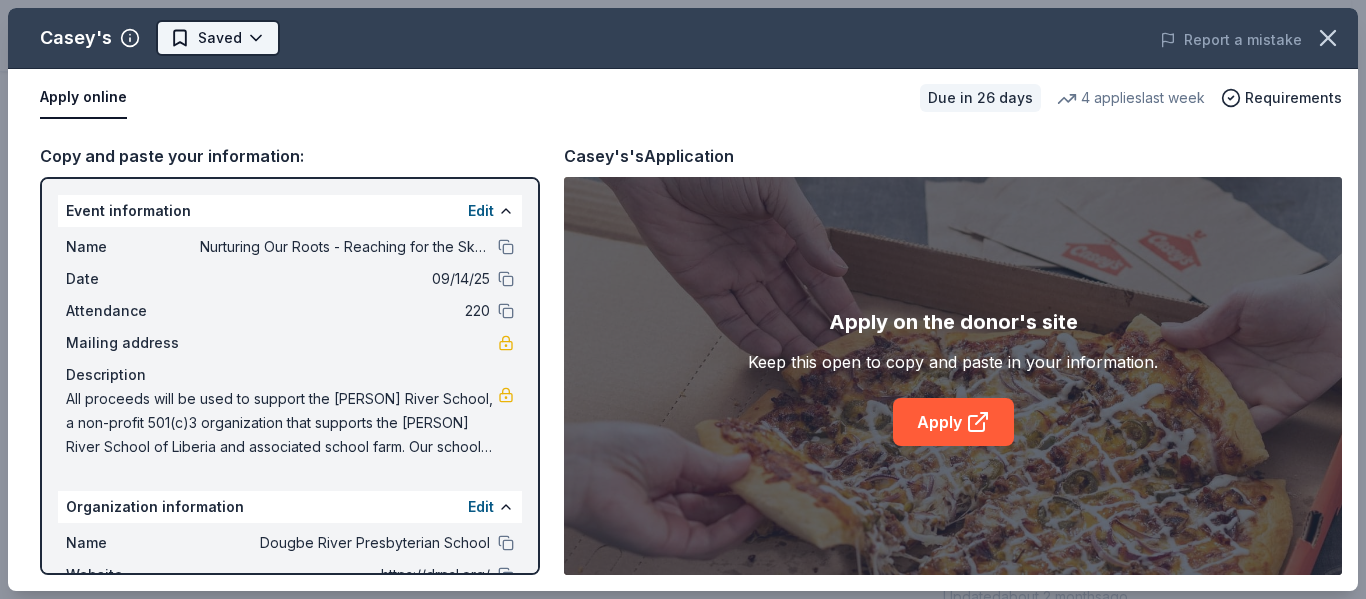 click on "Nurturing Our Roots - Reaching for the Sky Dougbe River School Gala 2025 $10 in rewards Due in 26 days Share Casey's 5.0 • 3  reviews 4   applies  last week approval rate donation value Share Donating in AR, IA, ID, IL, KS, KY, MI, MN, MO, ND, NE, OH, OK, SD, TN, WI Casey's serves quality convenience store foods, including sandwiches, made-from-scratch pizzas, breakfast foods, and more. What they donate Donation depends on request Meals Auction & raffle Snacks Donation is small & easy to send to guests Who they donate to  Preferred Supports education, hunger relief, and community servants causes Education Poverty & Hunger 501(c)(3) required  Ineligible Individuals; Political organizations; Dues and memberships; For-profit organizations; Funded events Individuals Political For profit Due in 26 days Apply Saved Application takes 10 min Usually responds in  a few days Updated  about 2 months  ago Report a mistake approval rate 20 % approved 30 % declined 50 % no response donation value (average) 20% 70% 0% 10%" at bounding box center [683, -94] 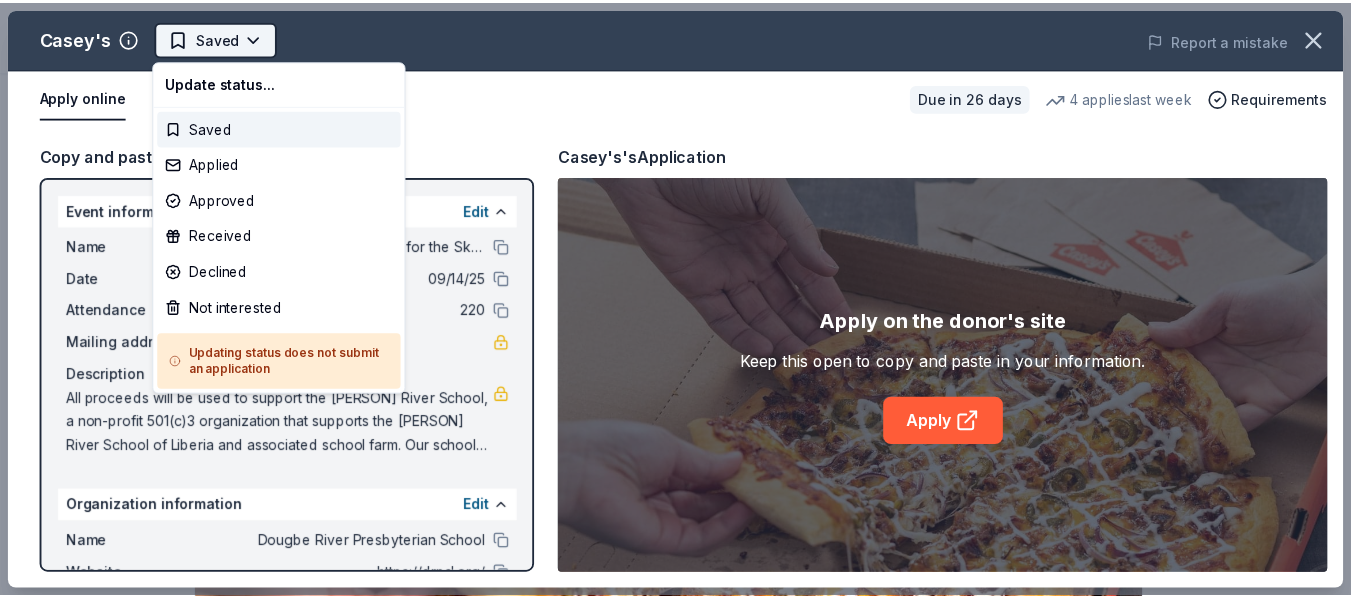 scroll, scrollTop: 0, scrollLeft: 0, axis: both 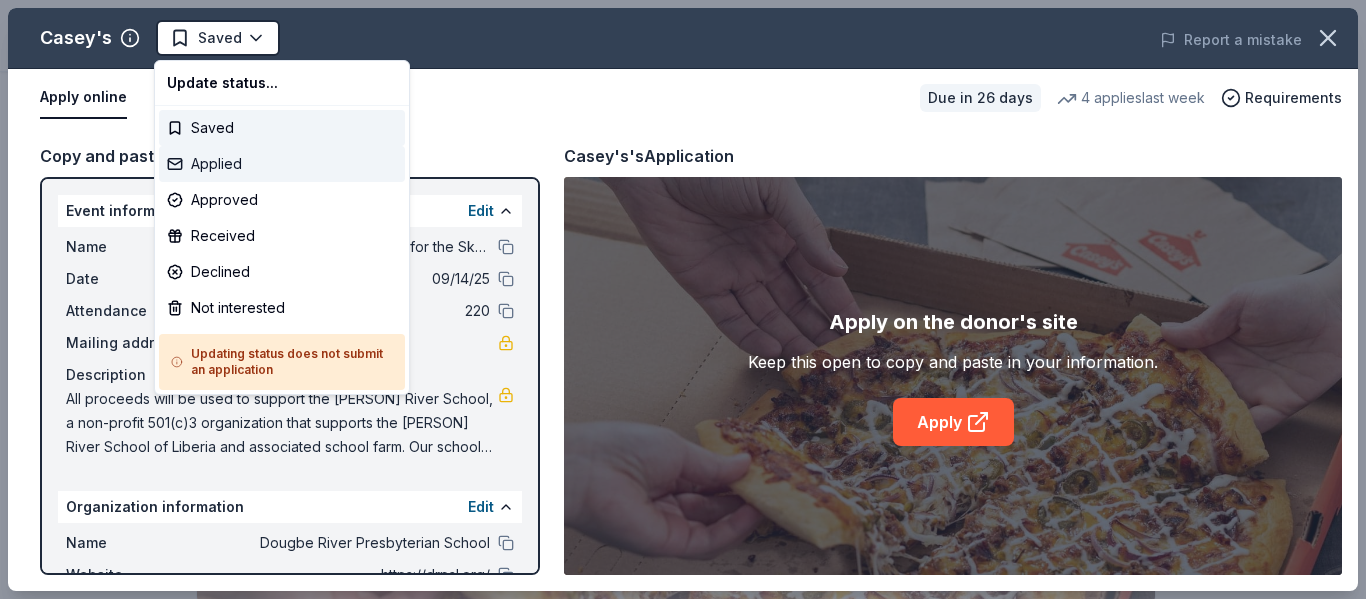 click on "Applied" at bounding box center (282, 164) 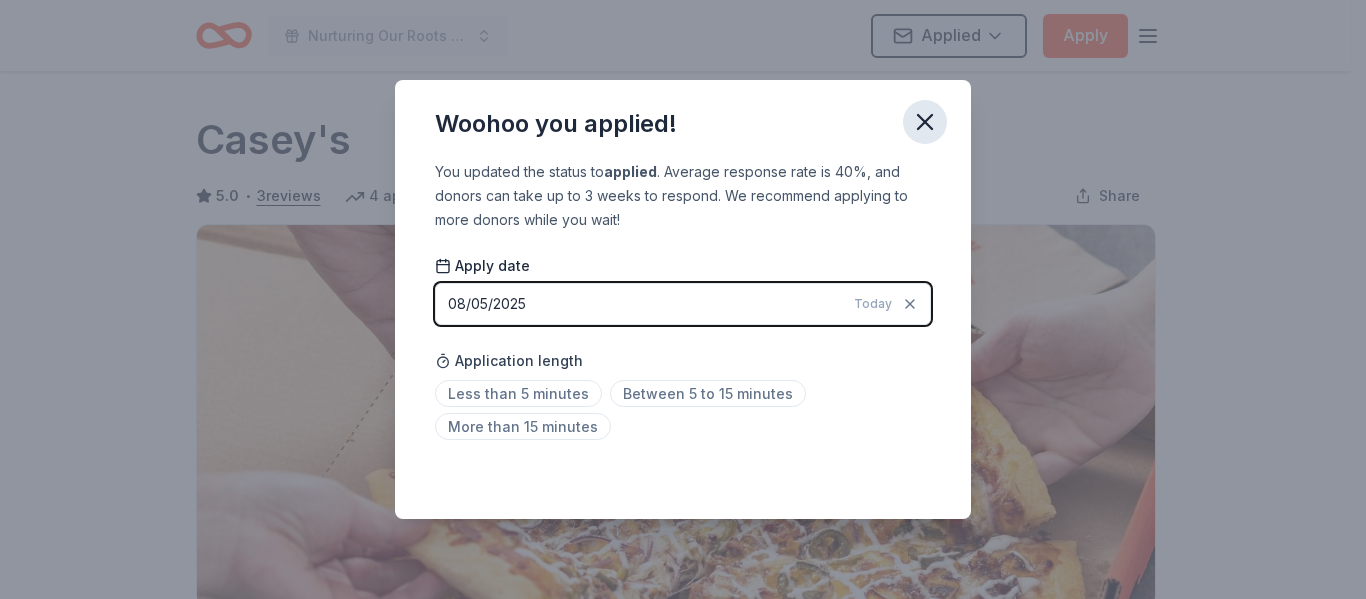 click 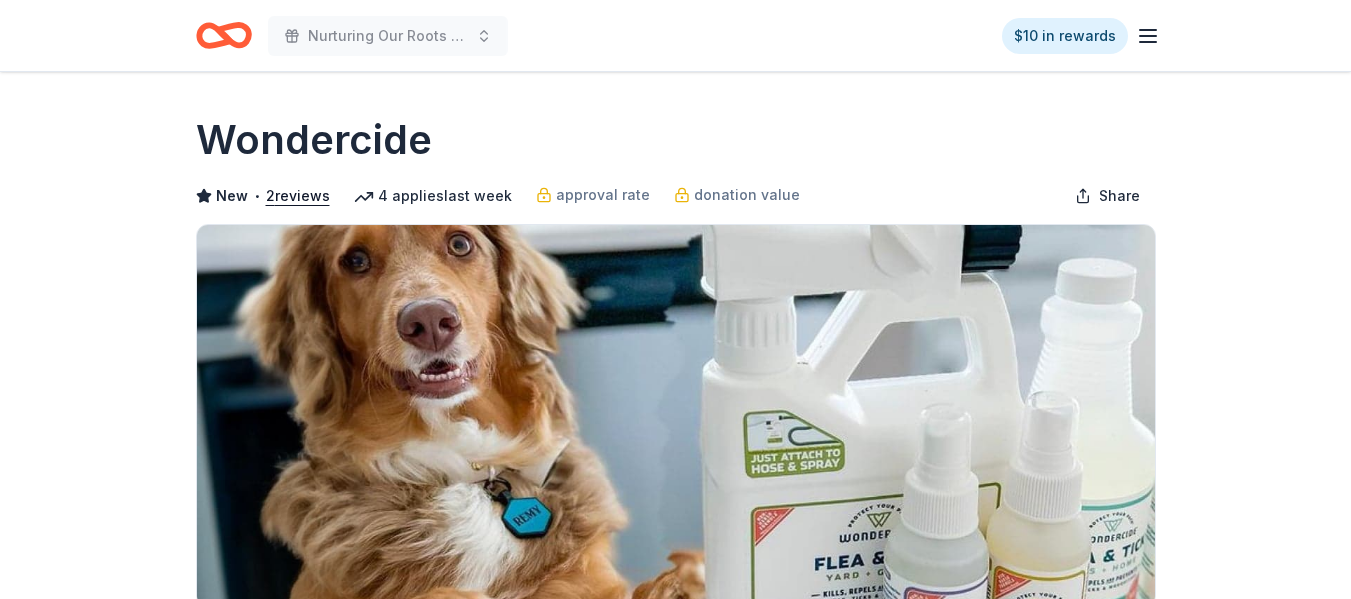scroll, scrollTop: 0, scrollLeft: 0, axis: both 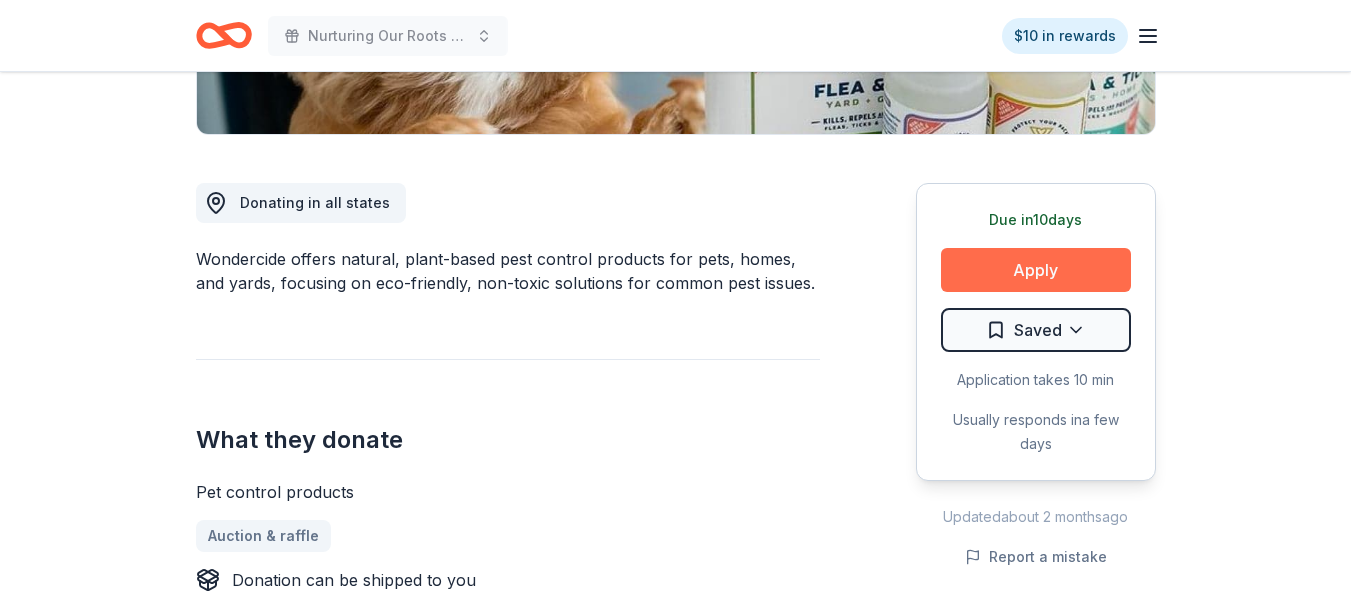click on "Apply" at bounding box center (1036, 270) 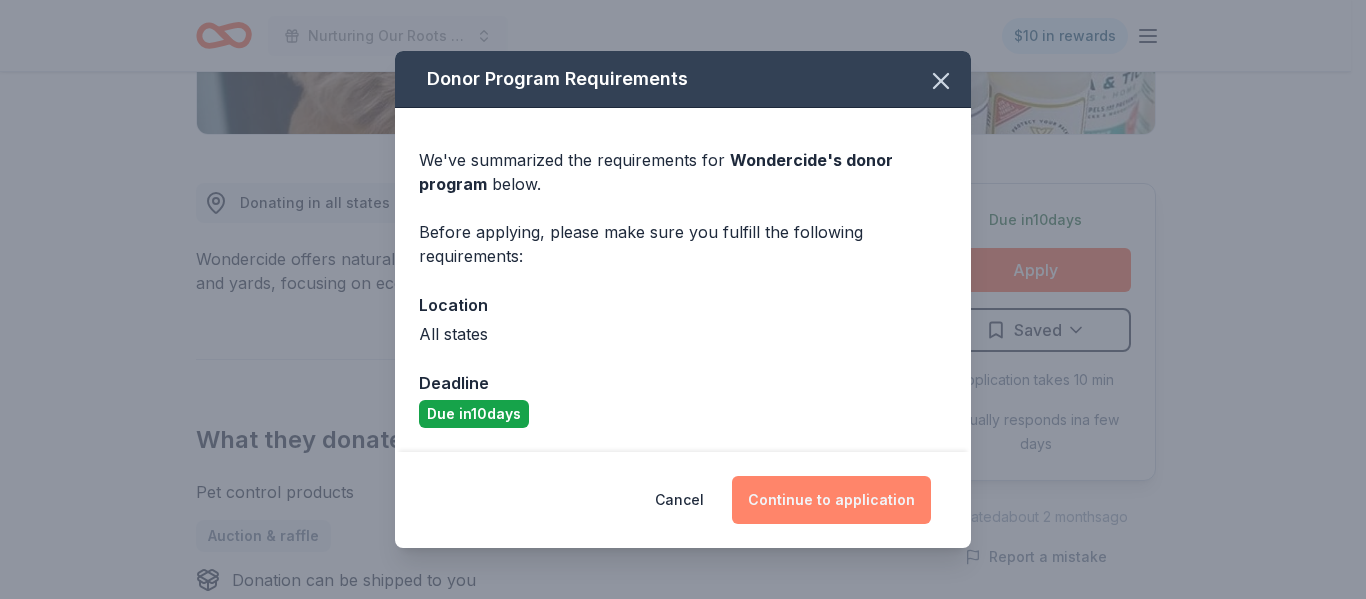 click on "Continue to application" at bounding box center [831, 500] 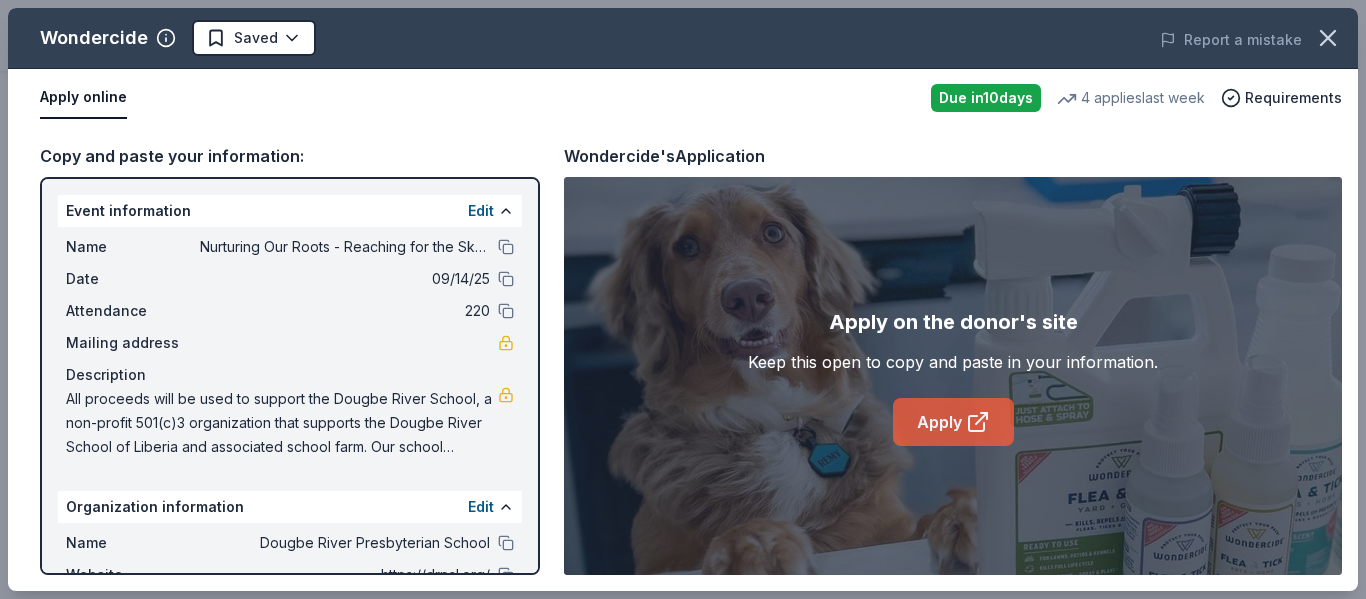 click on "Apply" at bounding box center (953, 422) 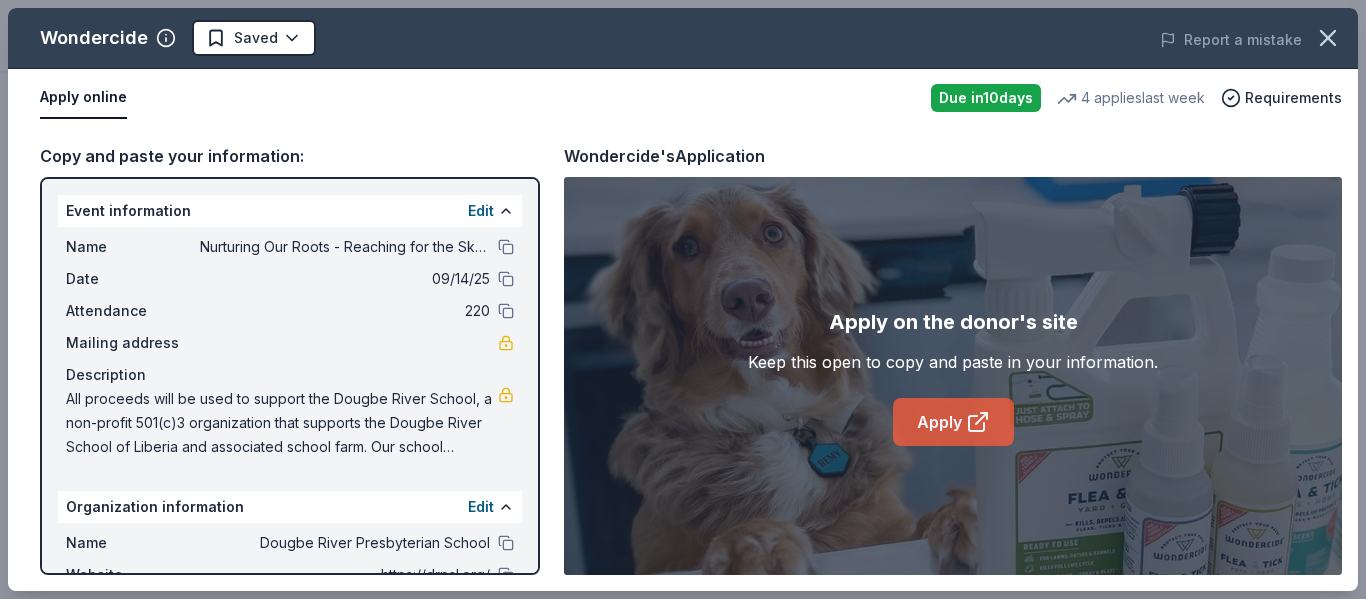 click on "Apply" at bounding box center [953, 422] 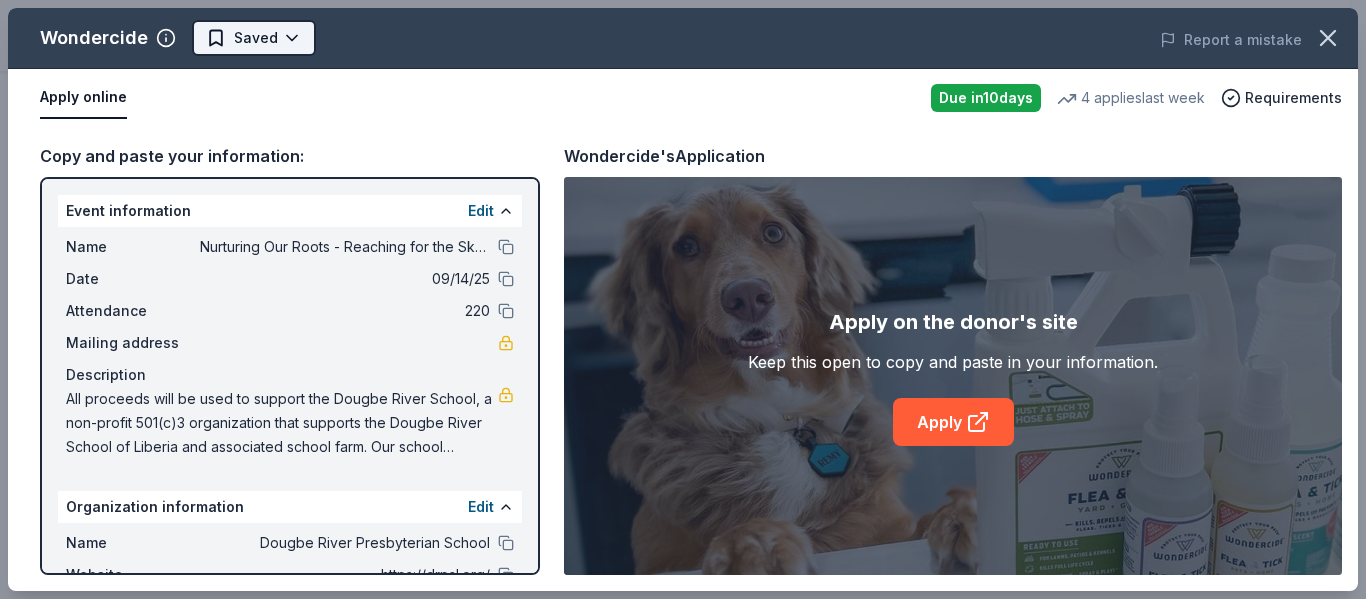 click on "Nurturing Our Roots - Reaching for the Sky Dougbe River School Gala 2025 $10 in rewards Due in  10  days Share Wondercide New • 2  reviews 4   applies  last week approval rate donation value Share Donating in all states Wondercide offers natural, plant-based pest control products for pets, homes, and yards, focusing on eco-friendly, non-toxic solutions for common pest issues. What they donate Pet control products  Auction & raffle Donation can be shipped to you Who they donate to Wondercide  hasn ' t listed any preferences or eligibility criteria. Due in  10  days Apply Saved Application takes 10 min Usually responds in  a few days Updated  about 2 months  ago Report a mistake approval rate 20 % approved 30 % declined 50 % no response donation value (average) 20% 70% 0% 10% $xx - $xx $xx - $xx $xx - $xx $xx - $xx Upgrade to Pro to view approval rates and average donation values New • 2  reviews Vets R Us, Inc. April 2024 • Declined They were quick to reply with unable to approve. November 2023 • Local" at bounding box center (683, -174) 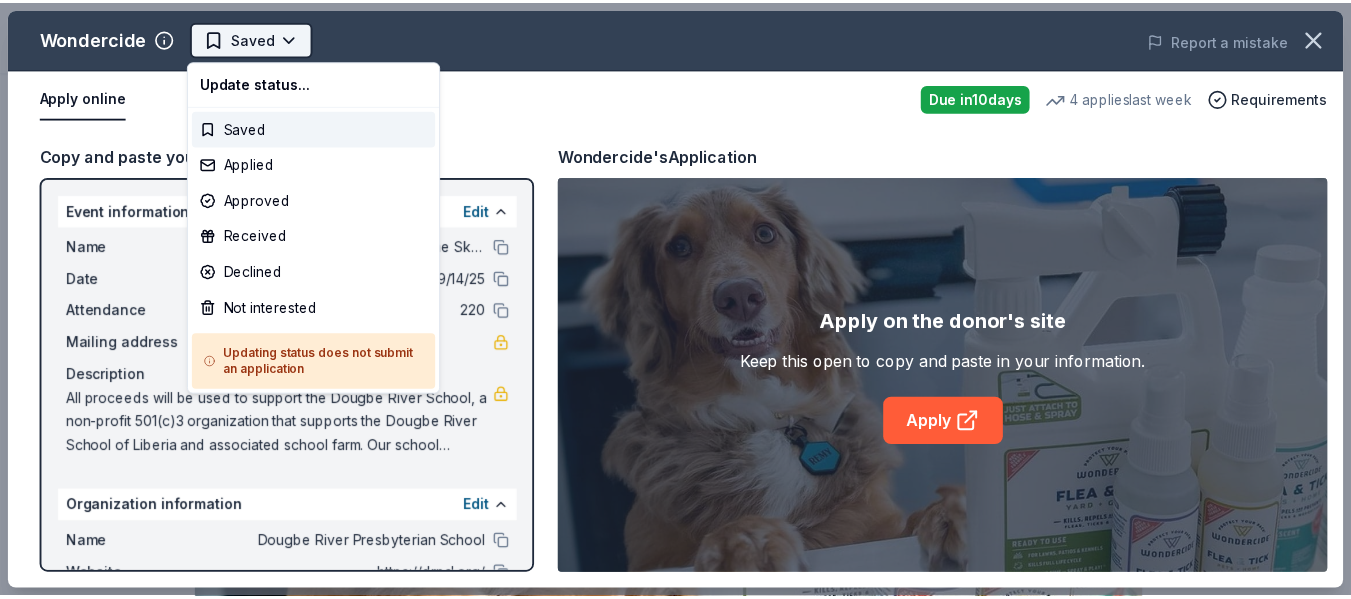 scroll, scrollTop: 0, scrollLeft: 0, axis: both 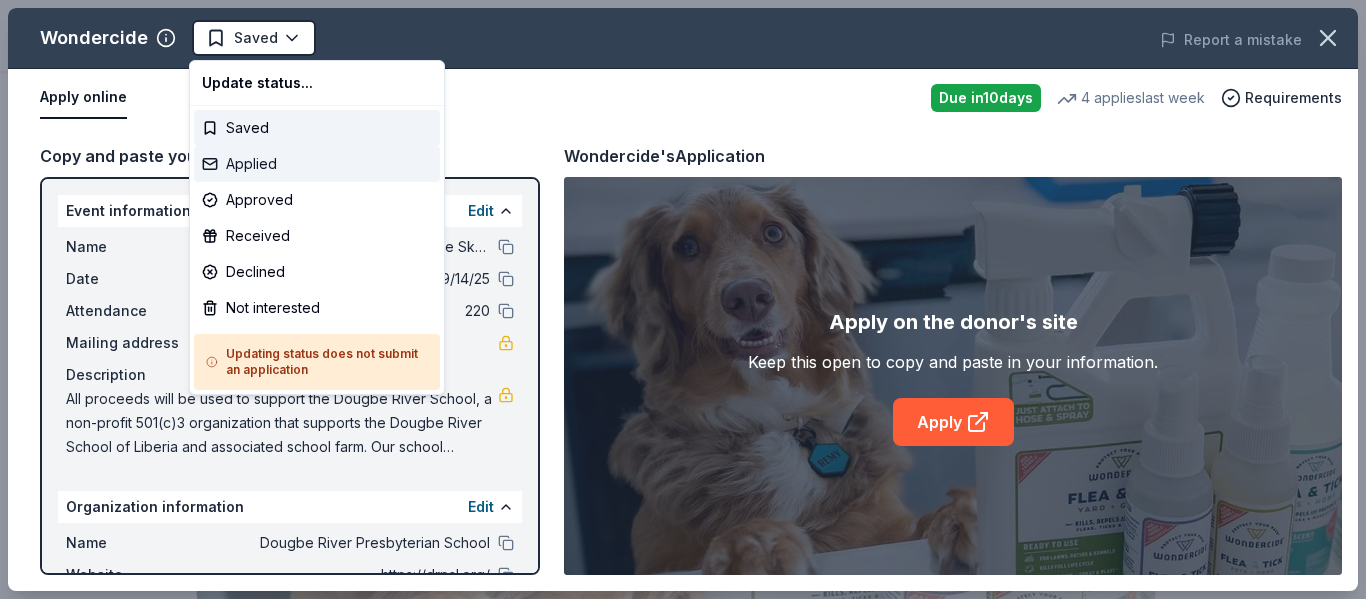 click on "Applied" at bounding box center (317, 164) 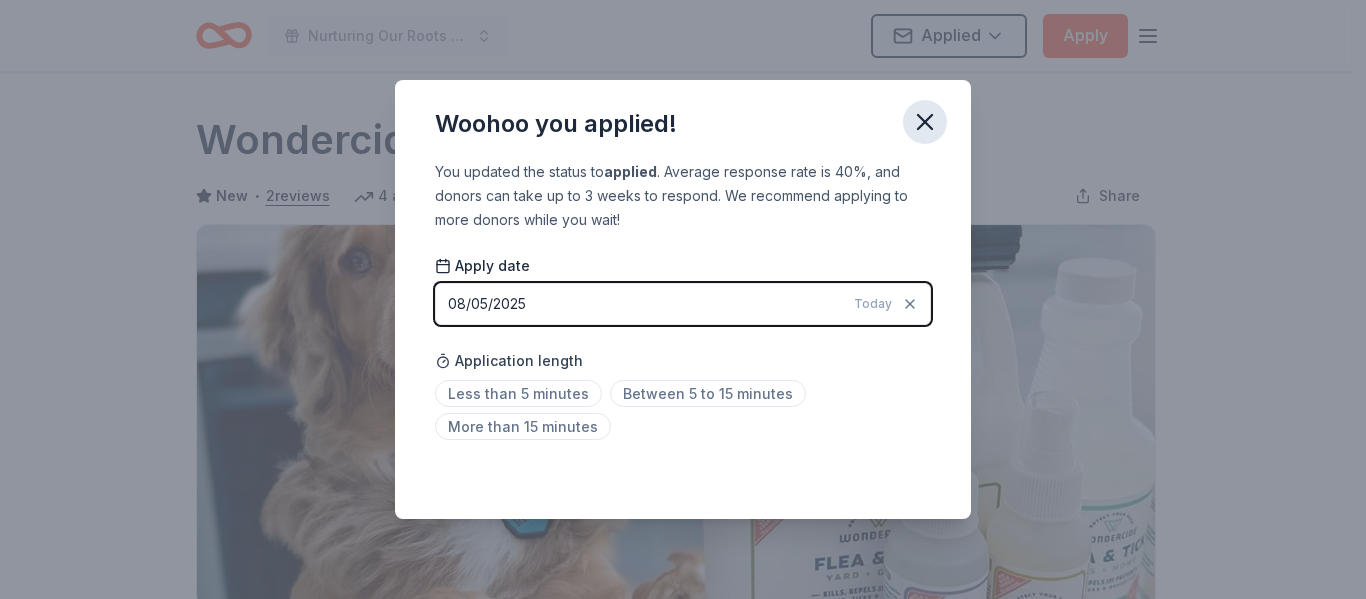 click 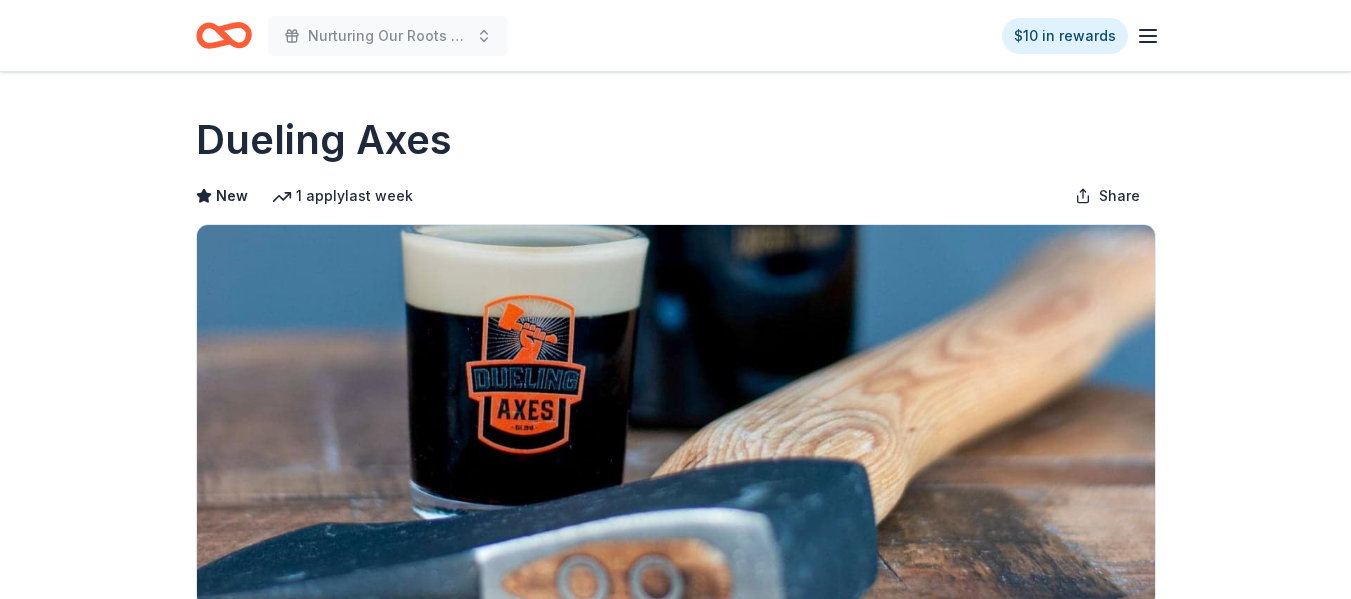 scroll, scrollTop: 0, scrollLeft: 0, axis: both 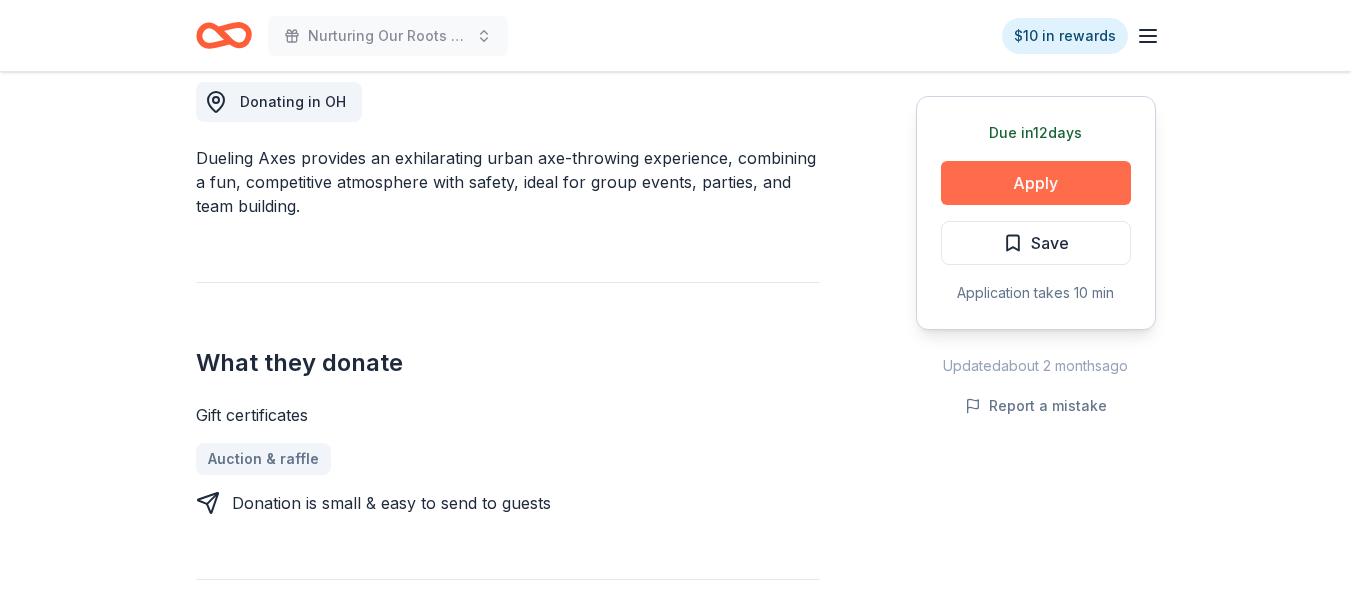 click on "Apply" at bounding box center (1036, 183) 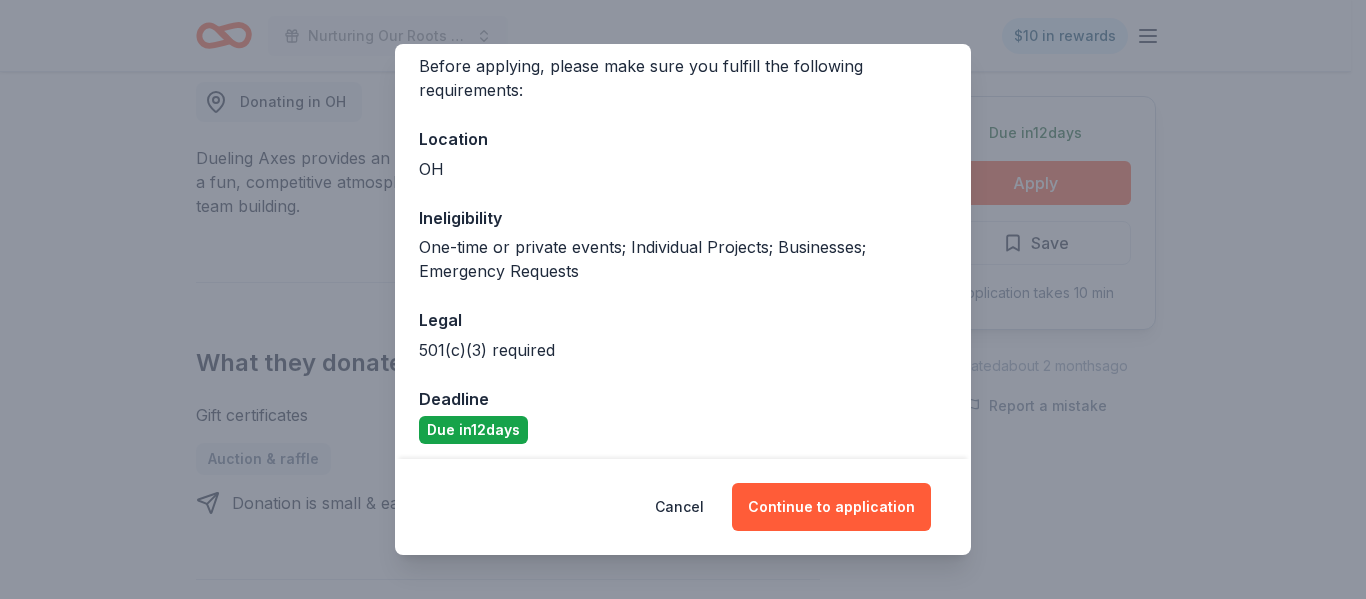 scroll, scrollTop: 168, scrollLeft: 0, axis: vertical 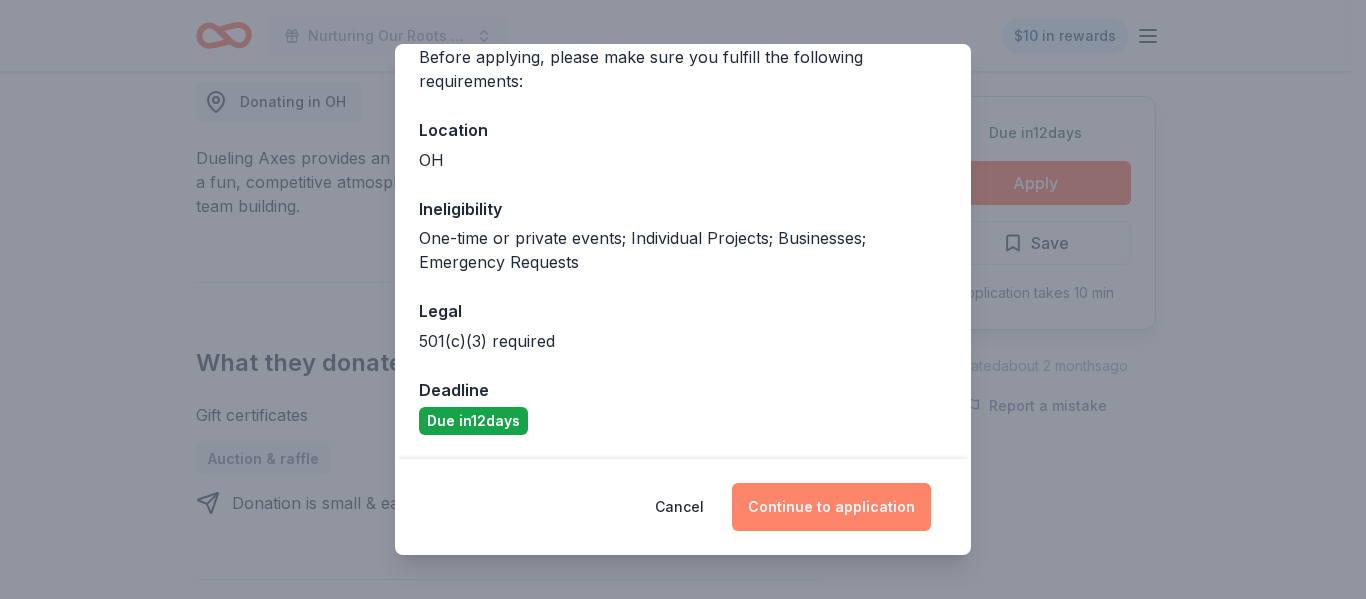 click on "Continue to application" at bounding box center [831, 507] 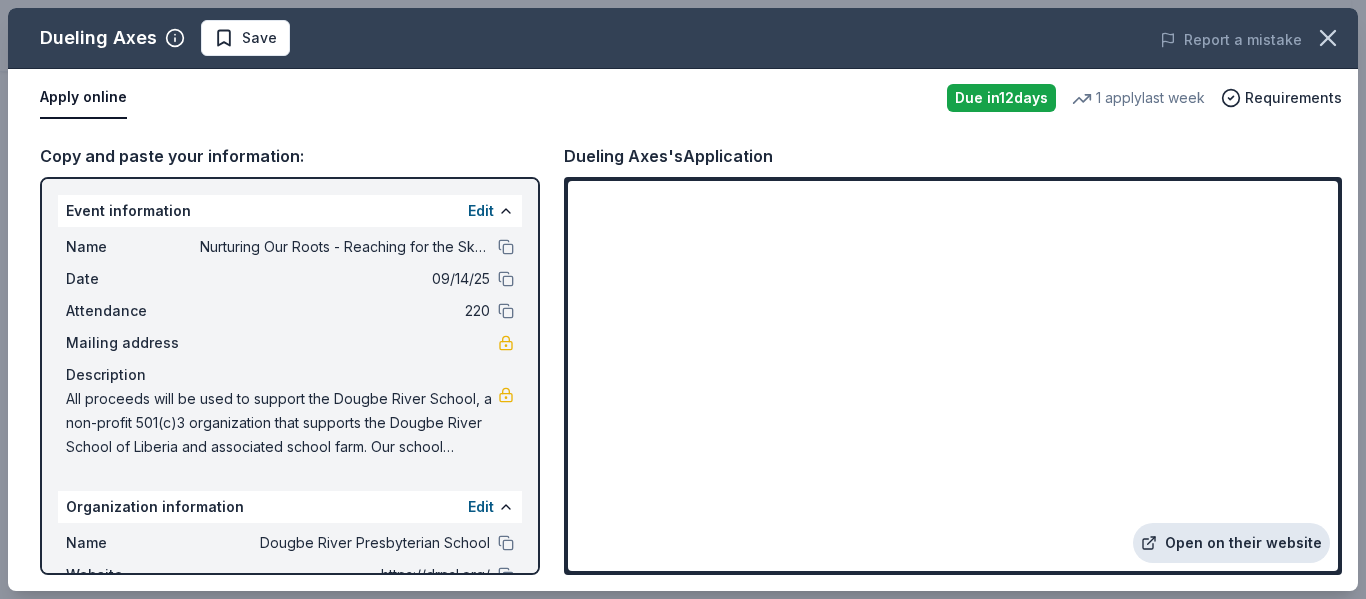 click on "Open on their website" at bounding box center [1231, 543] 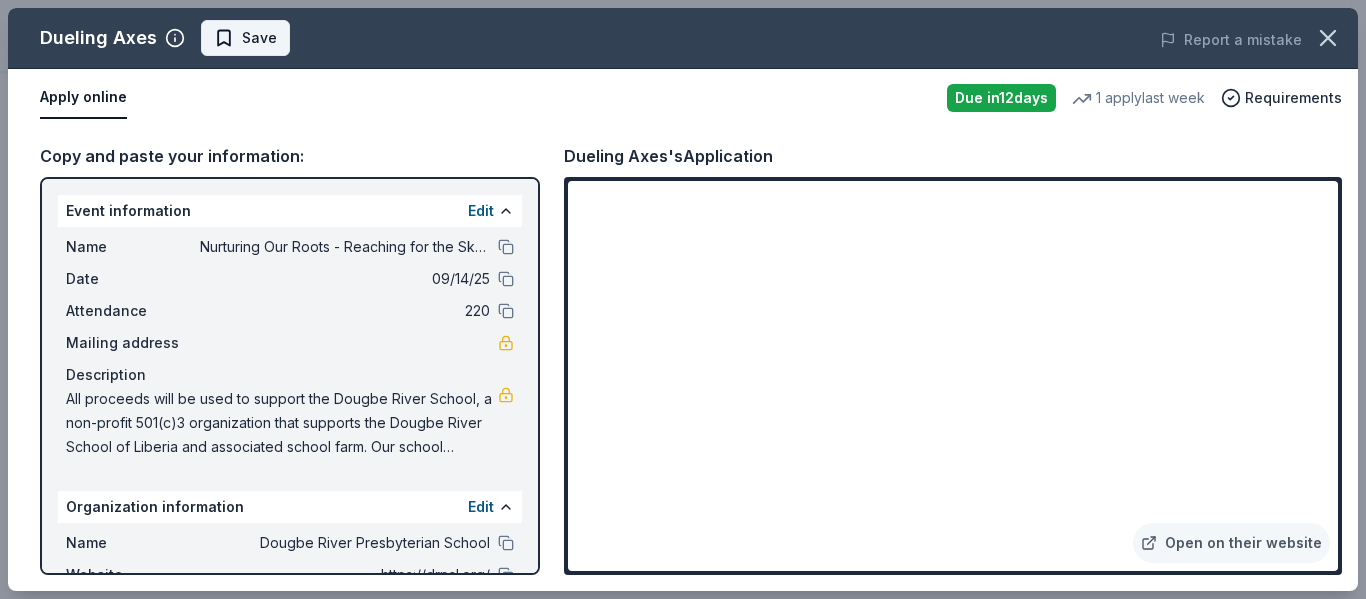 click on "Save" at bounding box center [259, 38] 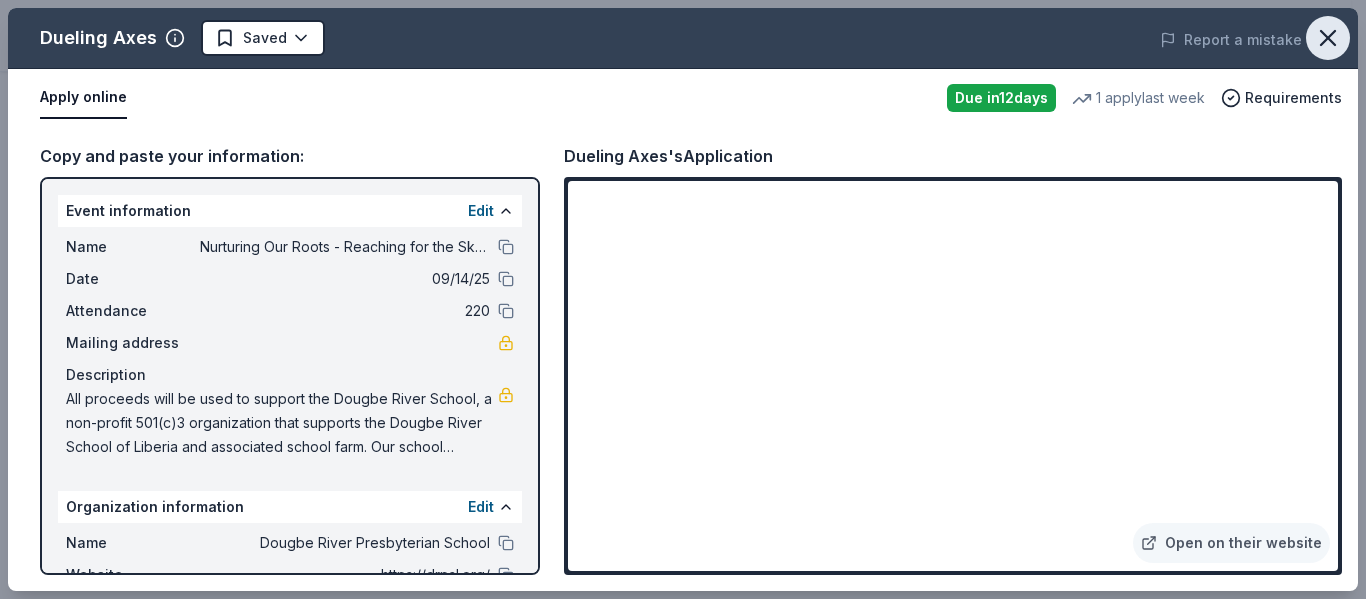 click 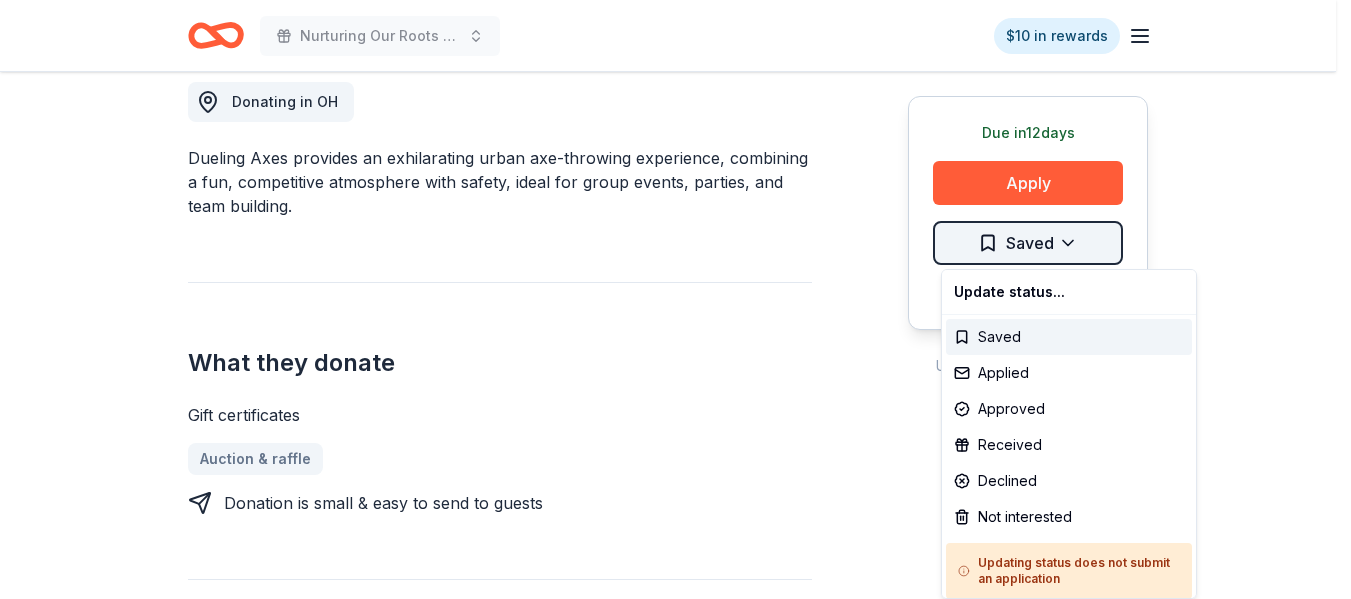 click on "Nurturing Our Roots - Reaching for the Sky Dougbe River School Gala 2025 $10 in rewards Due in  12  days Share Dueling Axes New 1   apply  last week Share Donating in OH Dueling Axes provides an exhilarating urban axe-throwing experience, combining a fun, competitive atmosphere with safety, ideal for group events, parties, and team building. What they donate Gift certificates Auction & raffle Donation is small & easy to send to guests Who they donate to  Preferred 501(c)(3) required  Ineligible One-time or private events; Individual Projects; Businesses; Emergency Requests Individuals For profit Upgrade to Pro to view approval rates and average donation values Due in  12  days Apply Saved Application takes 10 min Updated  about 2 months  ago Report a mistake New Be the first to review this company! Leave a review Similar donors Top rated Local Deadline passed Ohio Wine Producers Association 4.8 Gift certificate(s) Local 10  days left Online app Columbus Clippers New Merchandise, ticket(s) Local 10  days left" at bounding box center [675, -275] 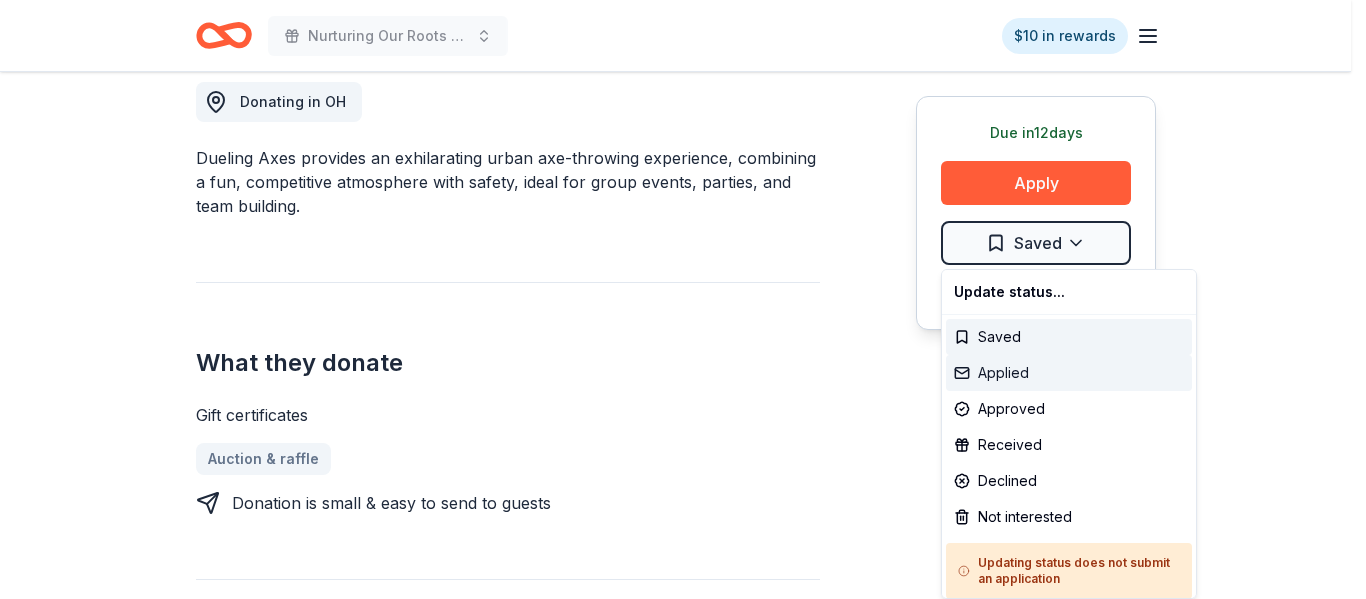 click on "Applied" at bounding box center [1069, 373] 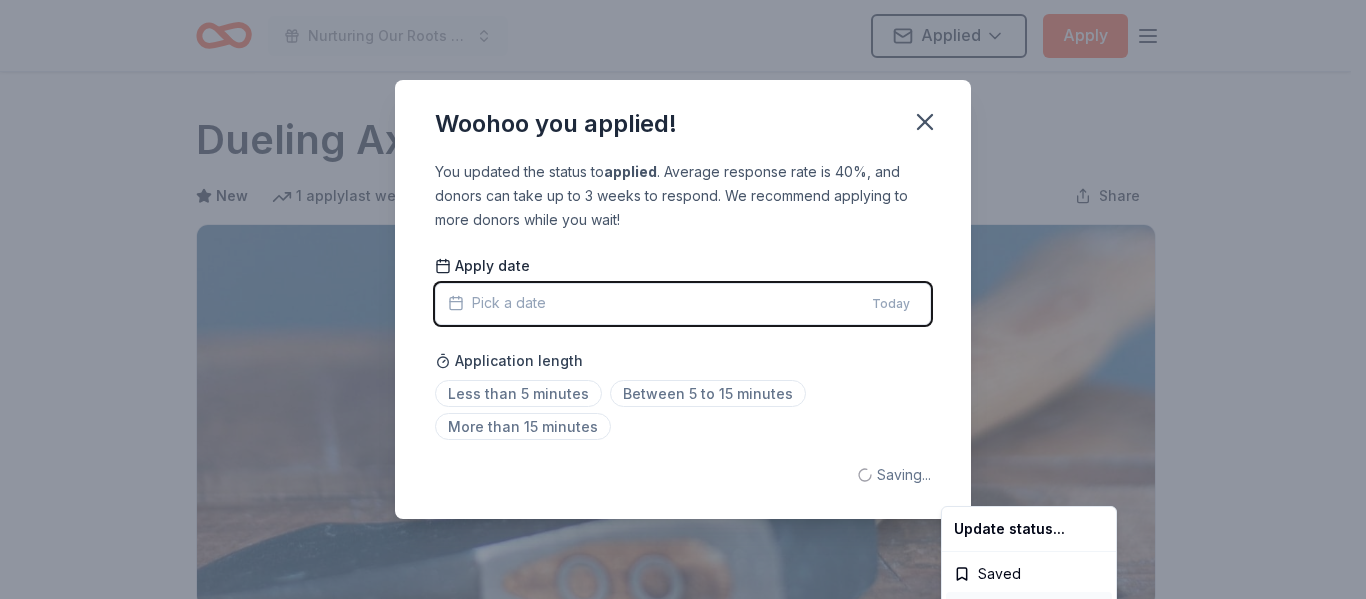 scroll, scrollTop: 0, scrollLeft: 0, axis: both 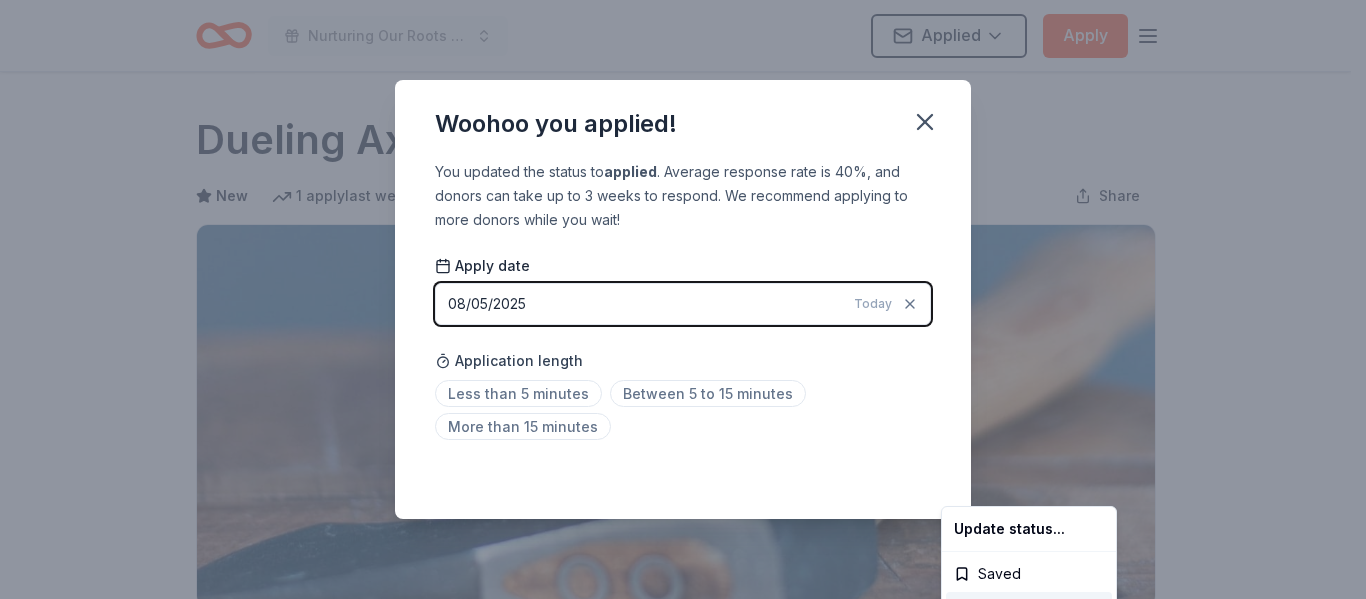 click on "Nurturing Our Roots - Reaching for the Sky Dougbe River School Gala 2025 Applied Apply Due in  12  days Share Dueling Axes New 1   apply  last week Share Donating in OH Dueling Axes provides an exhilarating urban axe-throwing experience, combining a fun, competitive atmosphere with safety, ideal for group events, parties, and team building. What they donate Gift certificates Auction & raffle Donation is small & easy to send to guests Who they donate to  Preferred 501(c)(3) required  Ineligible One-time or private events; Individual Projects; Businesses; Emergency Requests Individuals For profit Upgrade to Pro to view approval rates and average donation values Due in  12  days Apply Applied Application takes 10 min Updated  about 2 months  ago Report a mistake New Be the first to review this company! Leave a review Similar donors Top rated Local Deadline passed Ohio Wine Producers Association 4.8 Gift certificate(s) Local 10  days left Online app Columbus Clippers New Merchandise, ticket(s) Local 10  days left" at bounding box center [683, 299] 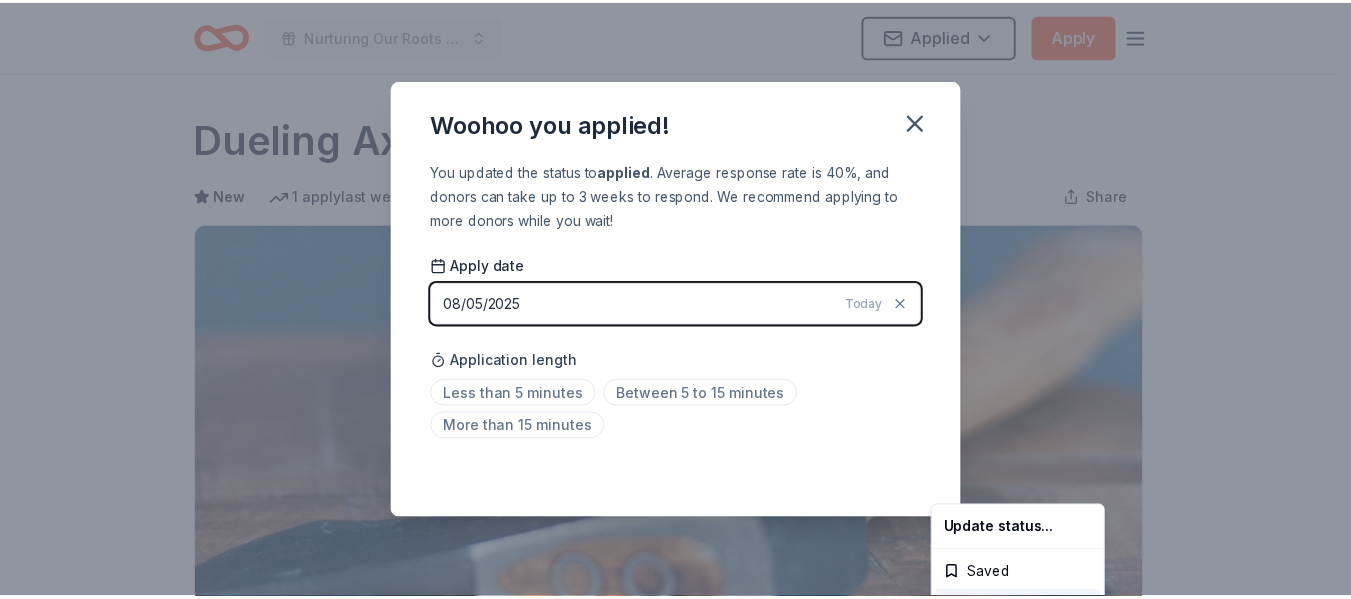 scroll, scrollTop: 504, scrollLeft: 0, axis: vertical 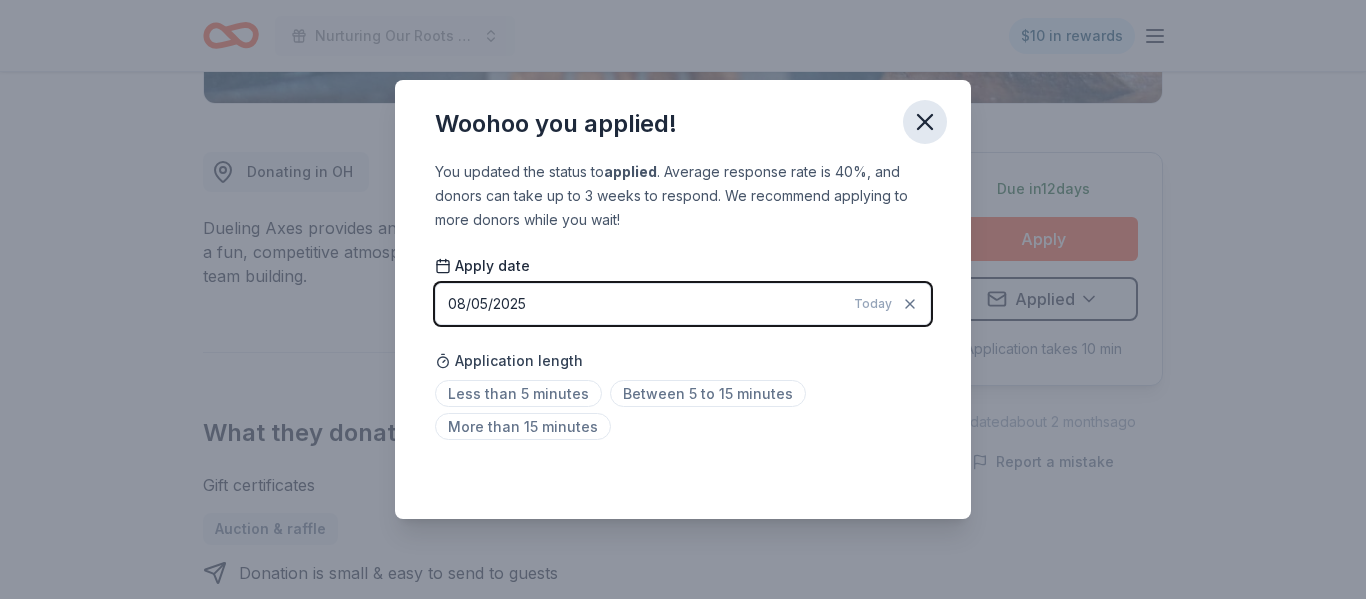 click 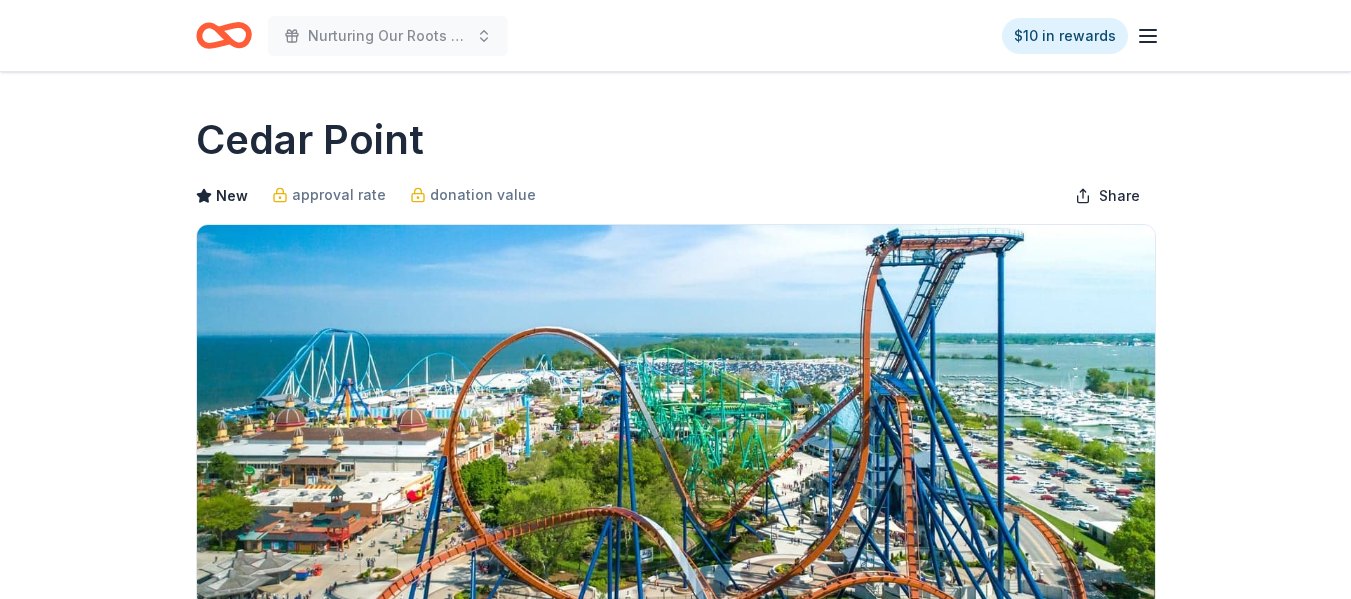 scroll, scrollTop: 0, scrollLeft: 0, axis: both 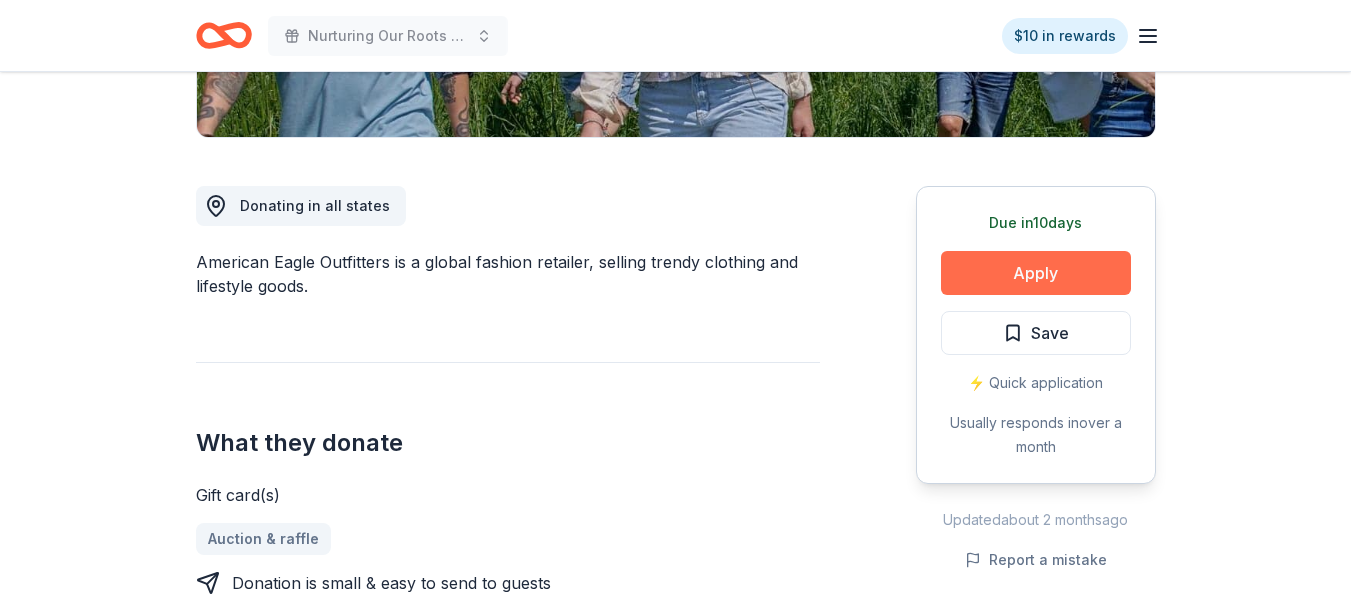 click on "Apply" at bounding box center (1036, 273) 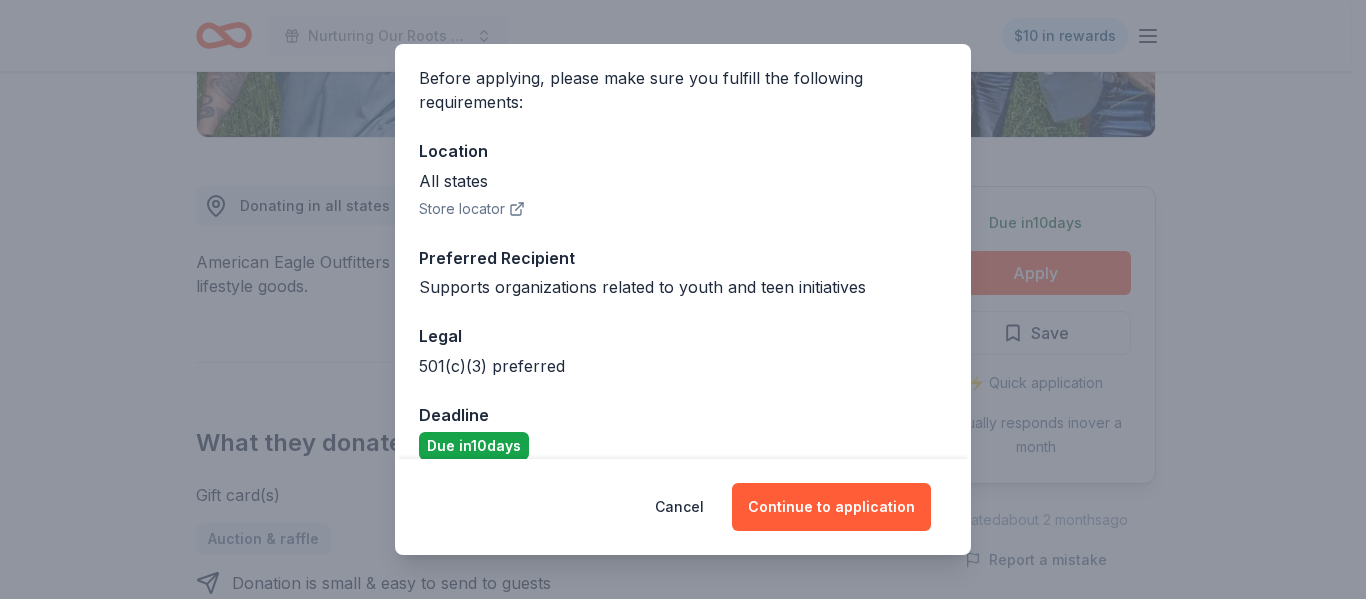 scroll, scrollTop: 152, scrollLeft: 0, axis: vertical 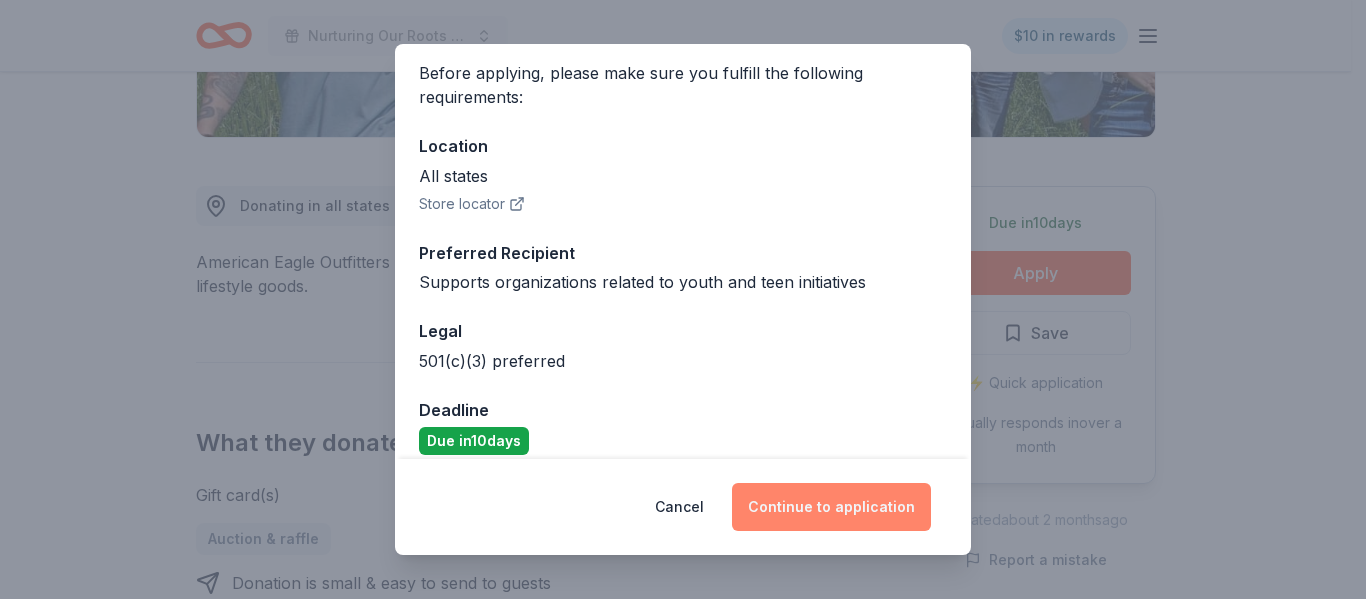 click on "Continue to application" at bounding box center [831, 507] 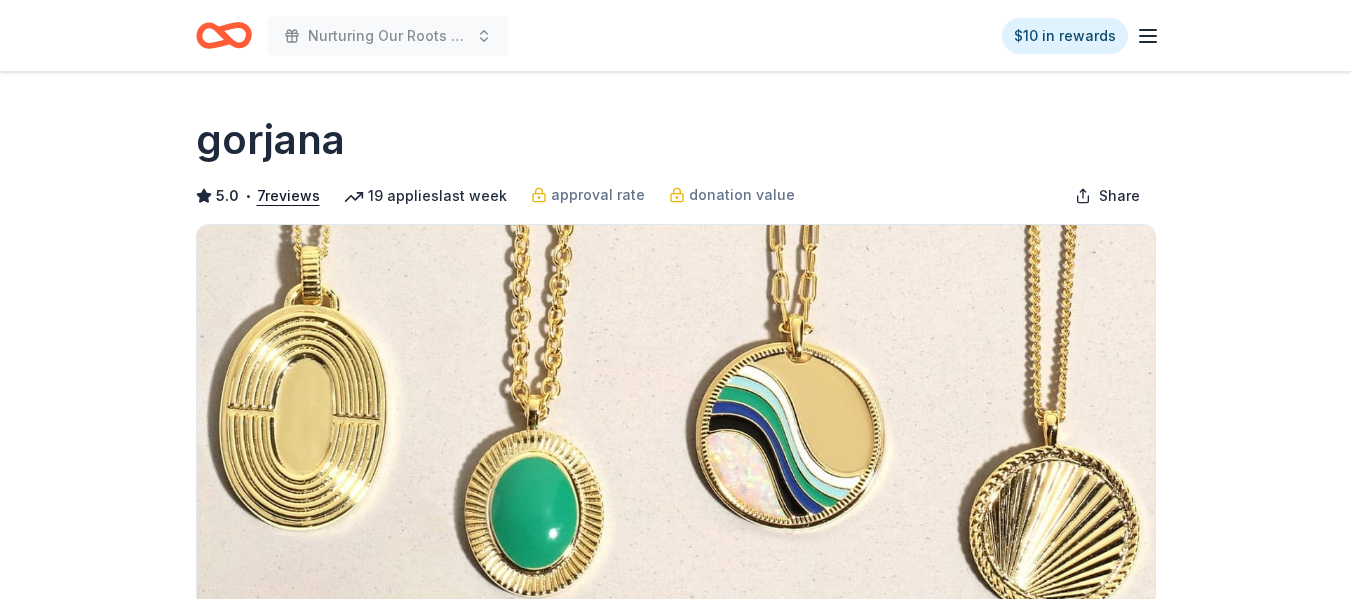 scroll, scrollTop: 0, scrollLeft: 0, axis: both 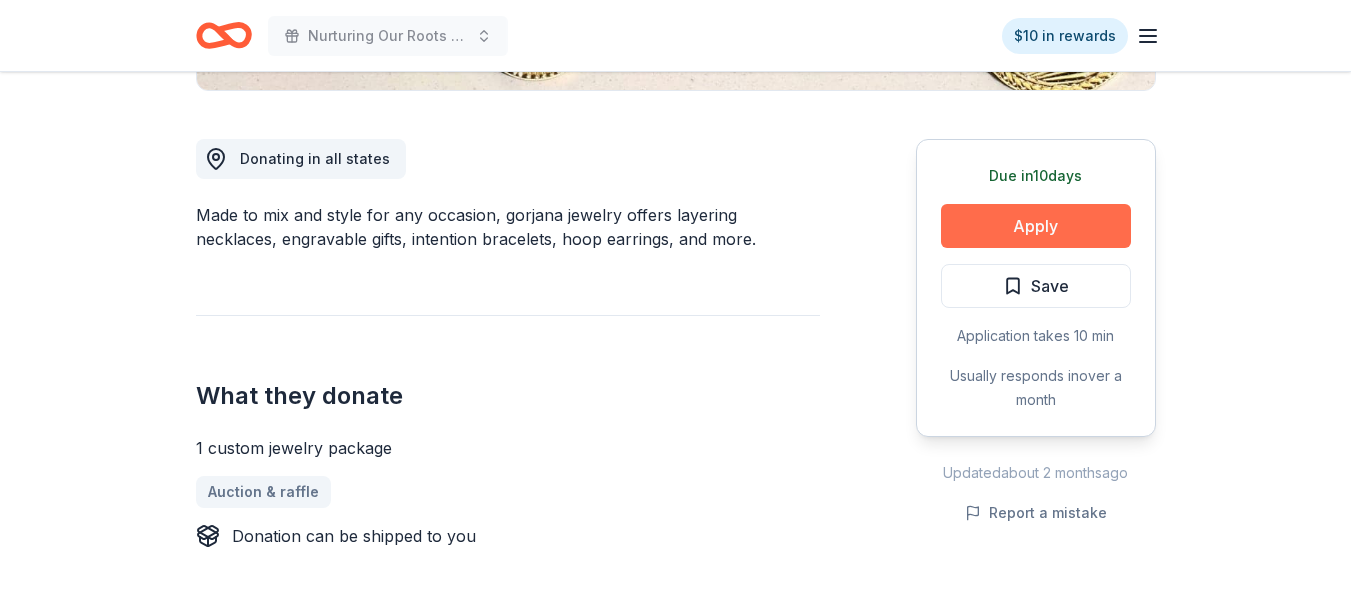 click on "Apply" at bounding box center [1036, 226] 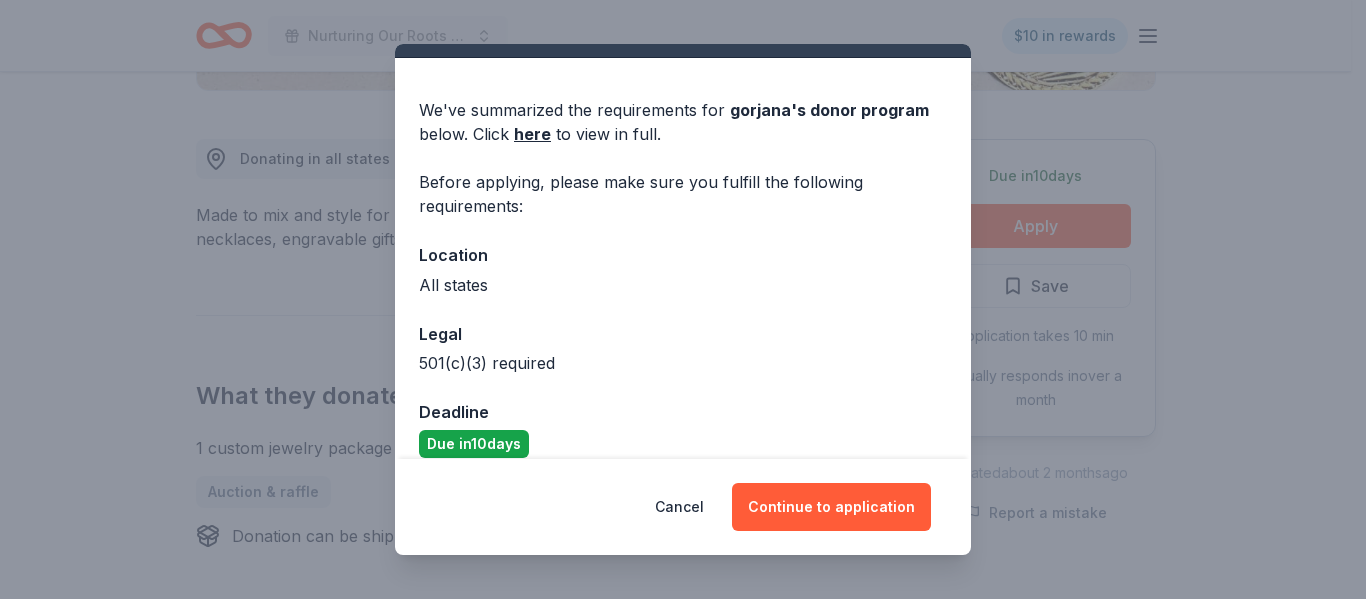 scroll, scrollTop: 66, scrollLeft: 0, axis: vertical 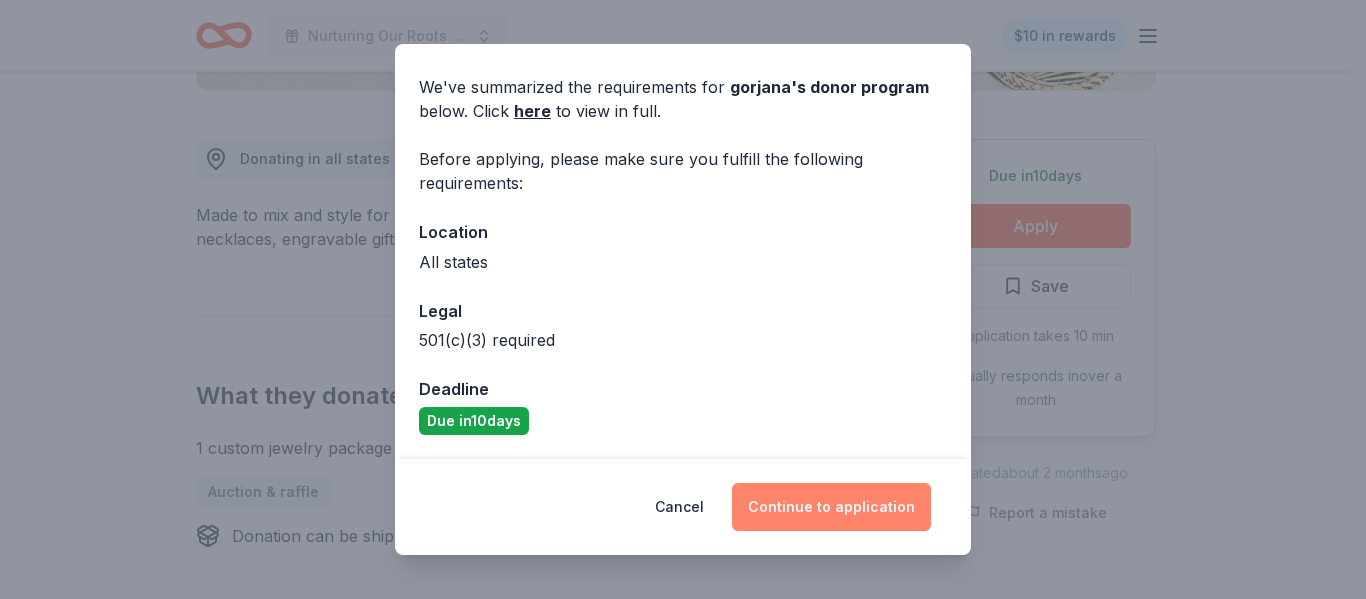 click on "Continue to application" at bounding box center [831, 507] 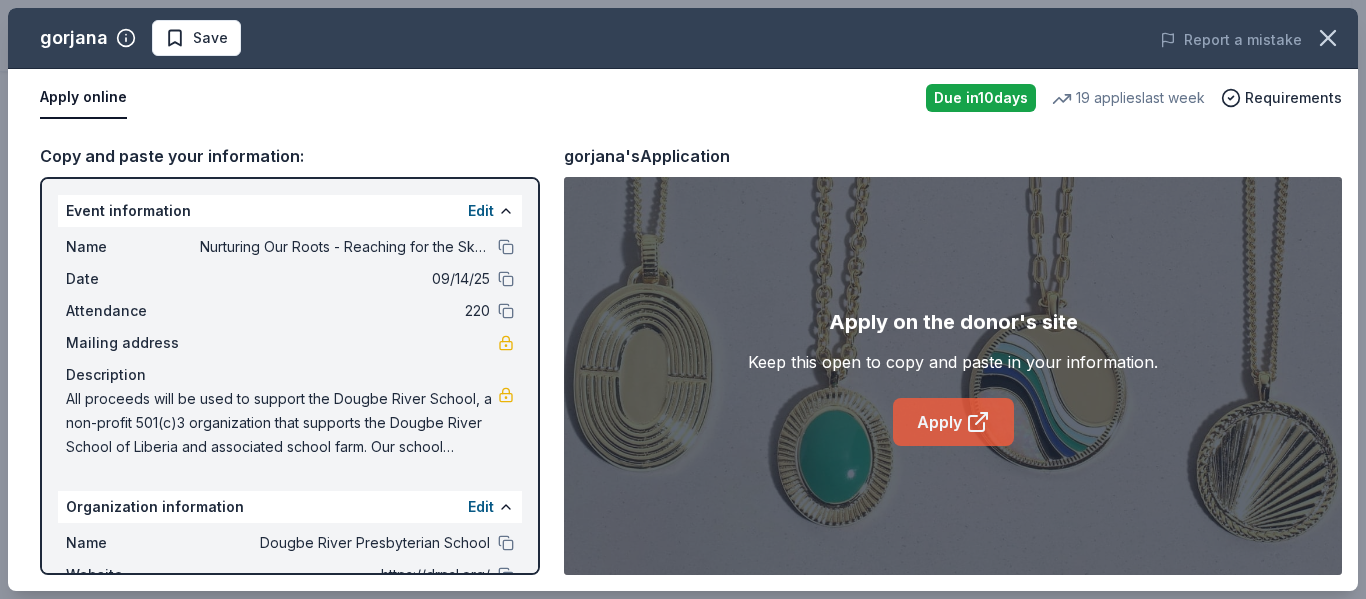 click on "Apply" at bounding box center (953, 422) 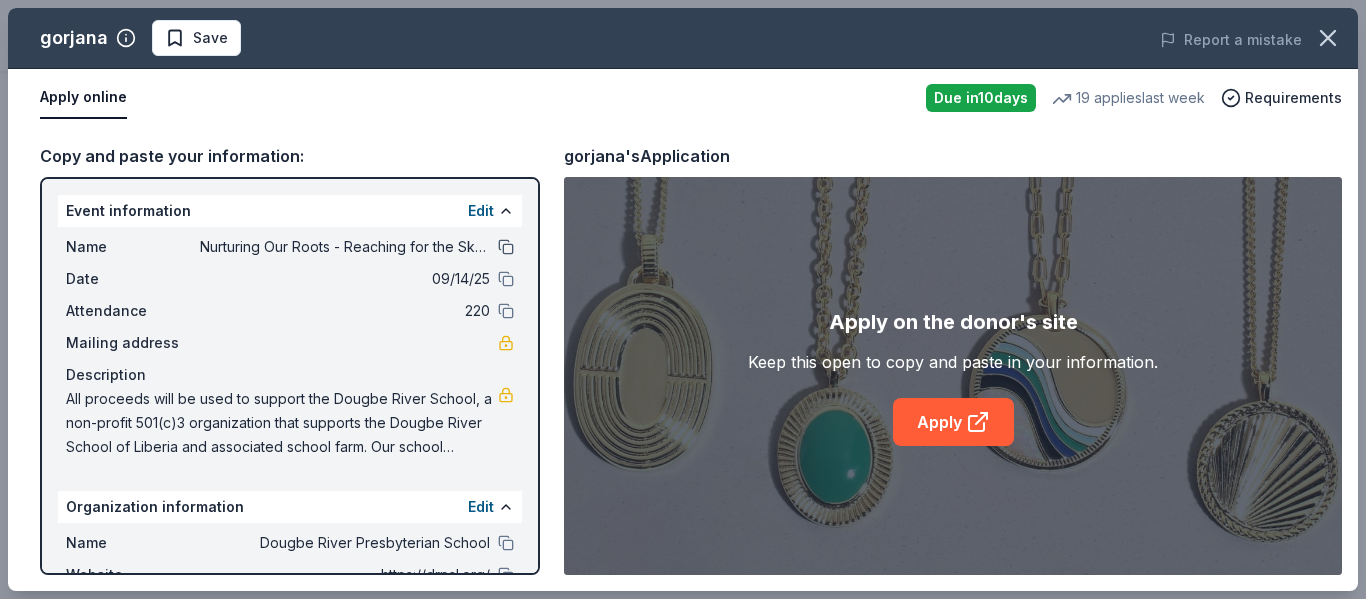 click at bounding box center [506, 247] 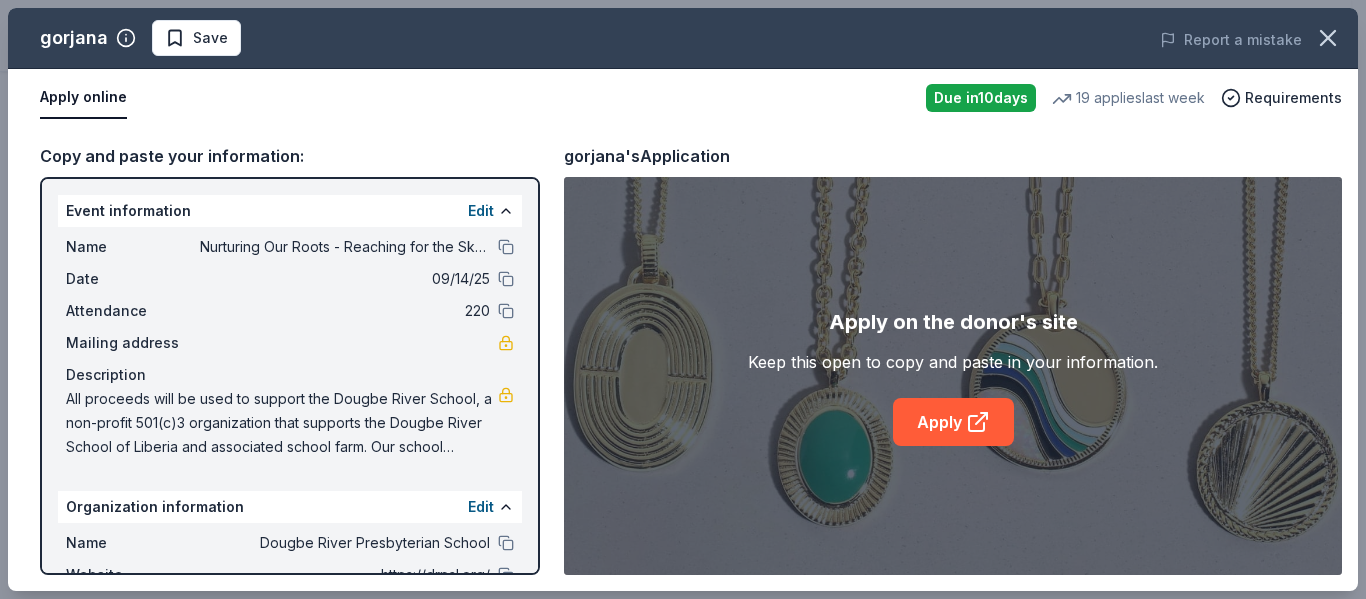 scroll, scrollTop: 126, scrollLeft: 0, axis: vertical 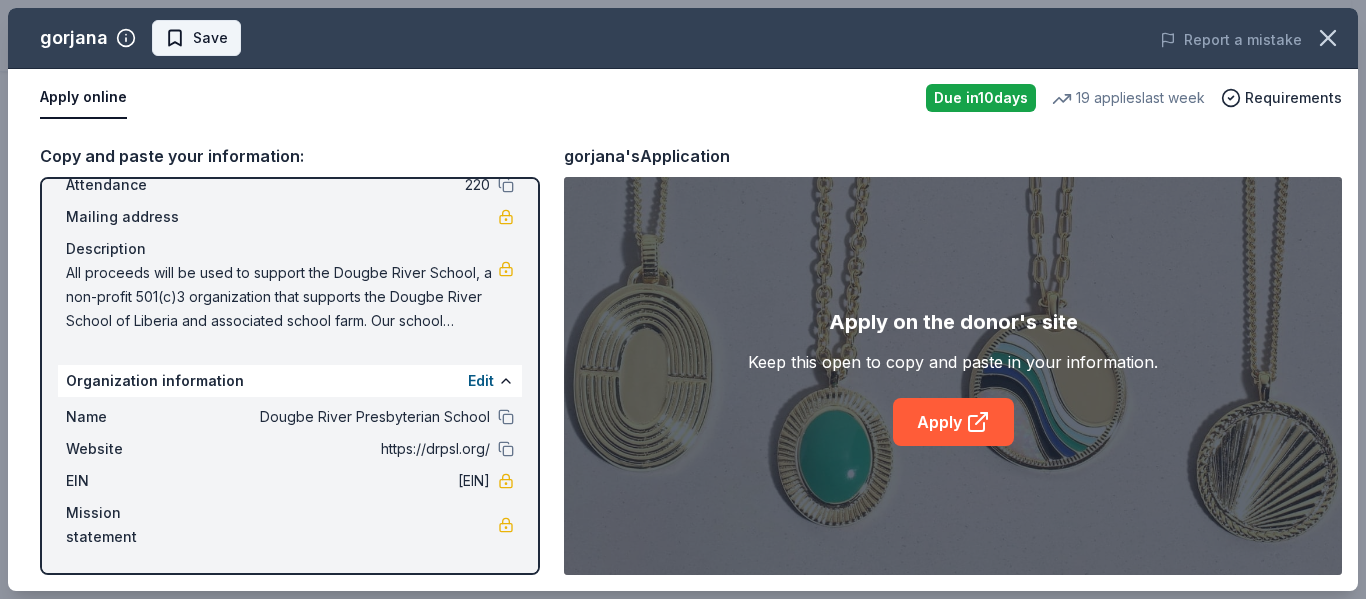 click on "Save" at bounding box center (210, 38) 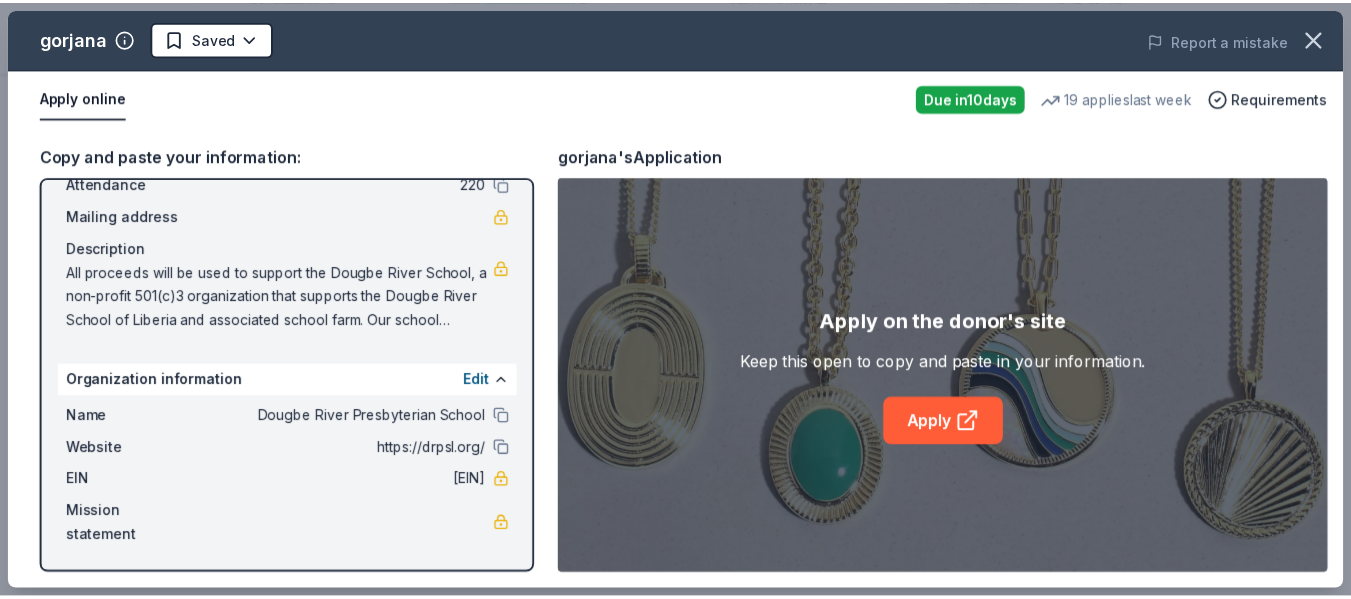 scroll, scrollTop: 0, scrollLeft: 0, axis: both 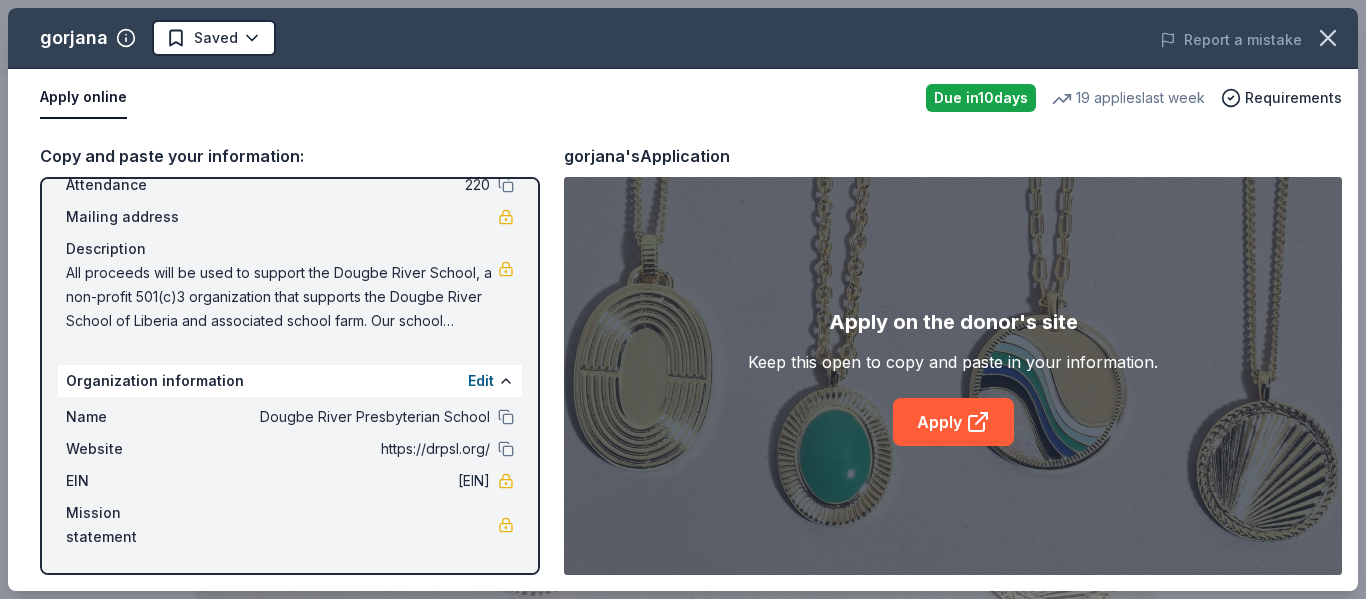 click on "Nurturing Our Roots - Reaching for the Sky Dougbe River School Gala [YEAR] $[PRICE] in rewards Due in  [DAYS]  days Share gorjana 5.0 • 7  reviews 19   applies  last week approval rate donation value Share Donating in all states Made to mix and style for any occasion, gorjana jewelry offers layering necklaces, engravable gifts, intention bracelets, hoop earrings, and more. What they donate 1 custom jewelry package Auction & raffle Donation can be shipped to you Who they donate to  Preferred 501(c)(3) required Due in  [DAYS]  days Apply Saved Application takes 10 min Usually responds in  over a month Updated  about 2 months  ago Report a mistake approval rate 20 % approved 30 % declined 50 % no response donation value (average) 20% 70% 0% 10% $[PRICE] - $[PRICE] $[PRICE] - $[PRICE] $[PRICE] - $[PRICE] $[PRICE] - $[PRICE] Upgrade to Pro to view approval rates and average donation values 5.0 • 7  reviews See all  7  reviews Tri-County RVTHS May [YEAR] • Approved Great communication, generous donation, fast delivery of gift card Vets R Us, Inc. April [YEAR] • •" at bounding box center (683, 299) 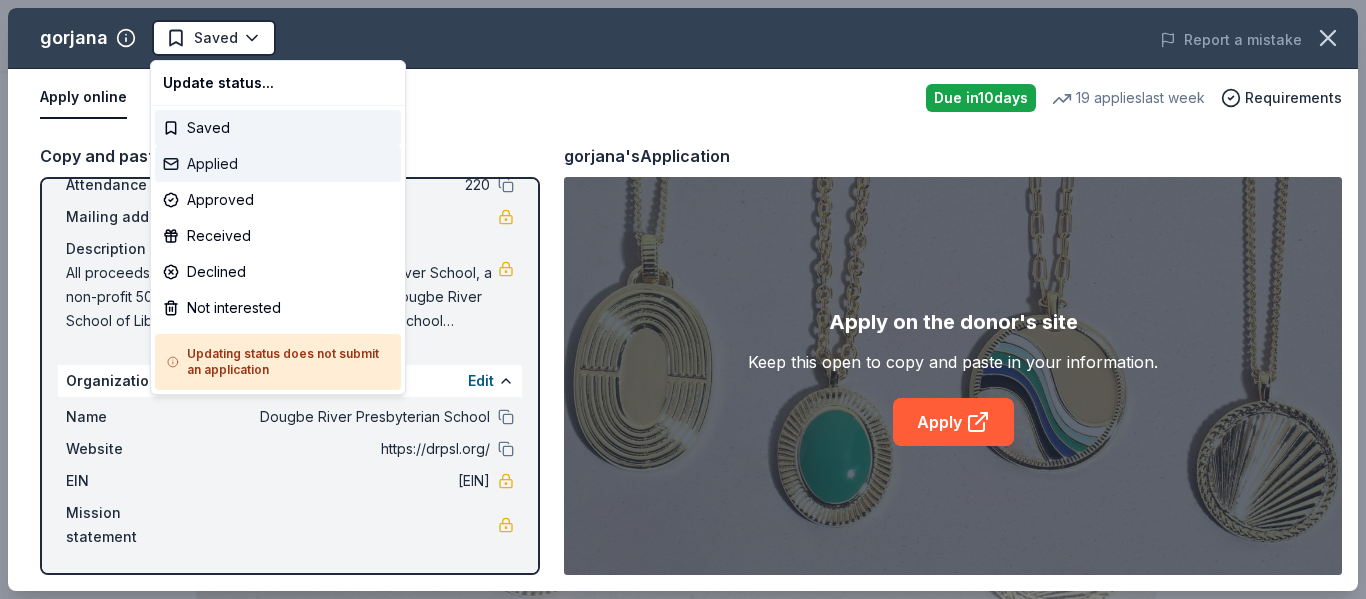 click on "Applied" at bounding box center [278, 164] 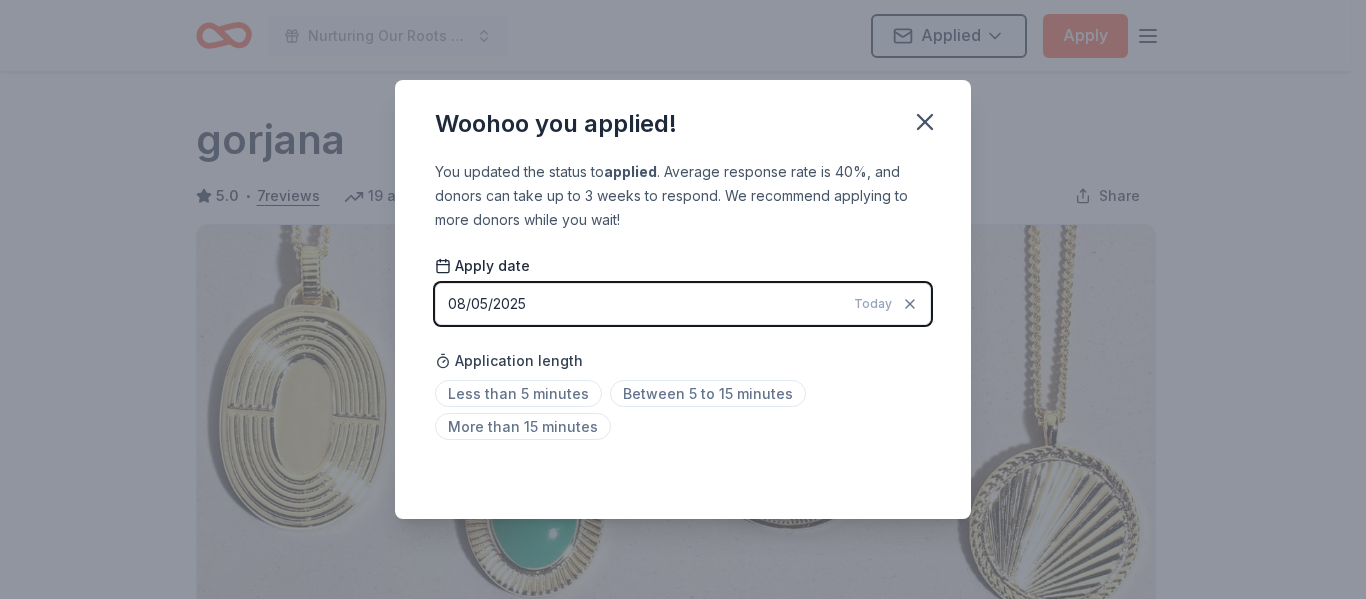 click on "Woohoo you applied! You updated the status to  applied . Average response rate is 40%, and donors can take up to 3 weeks to respond. We recommend applying to more donors while you wait! Apply date 08/05/2025 Today Application length Less than 5 minutes Between 5 to 15 minutes More than 15 minutes Saved" at bounding box center (683, 299) 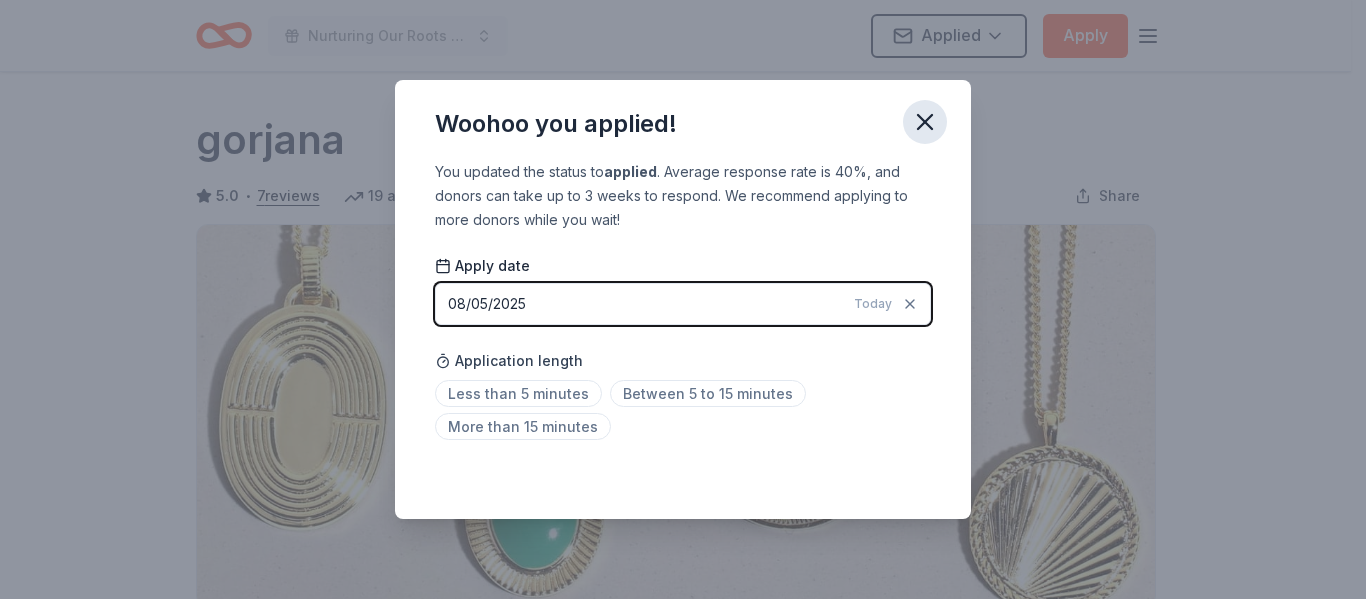click 